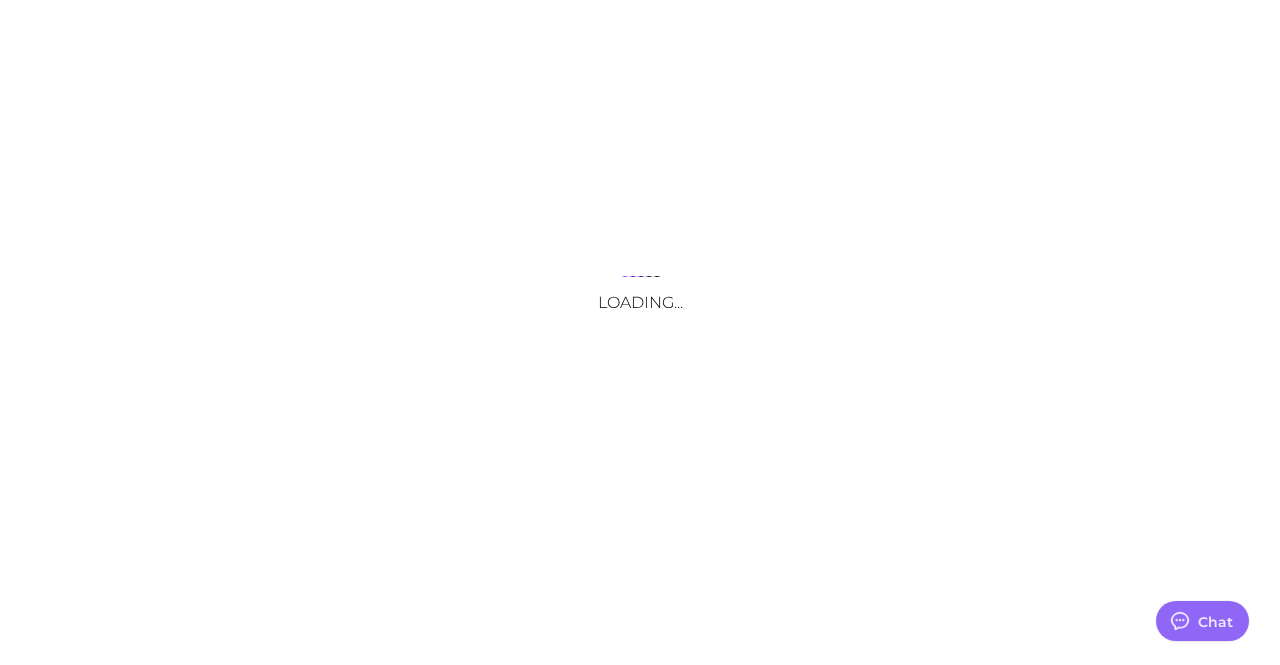 scroll, scrollTop: 0, scrollLeft: 0, axis: both 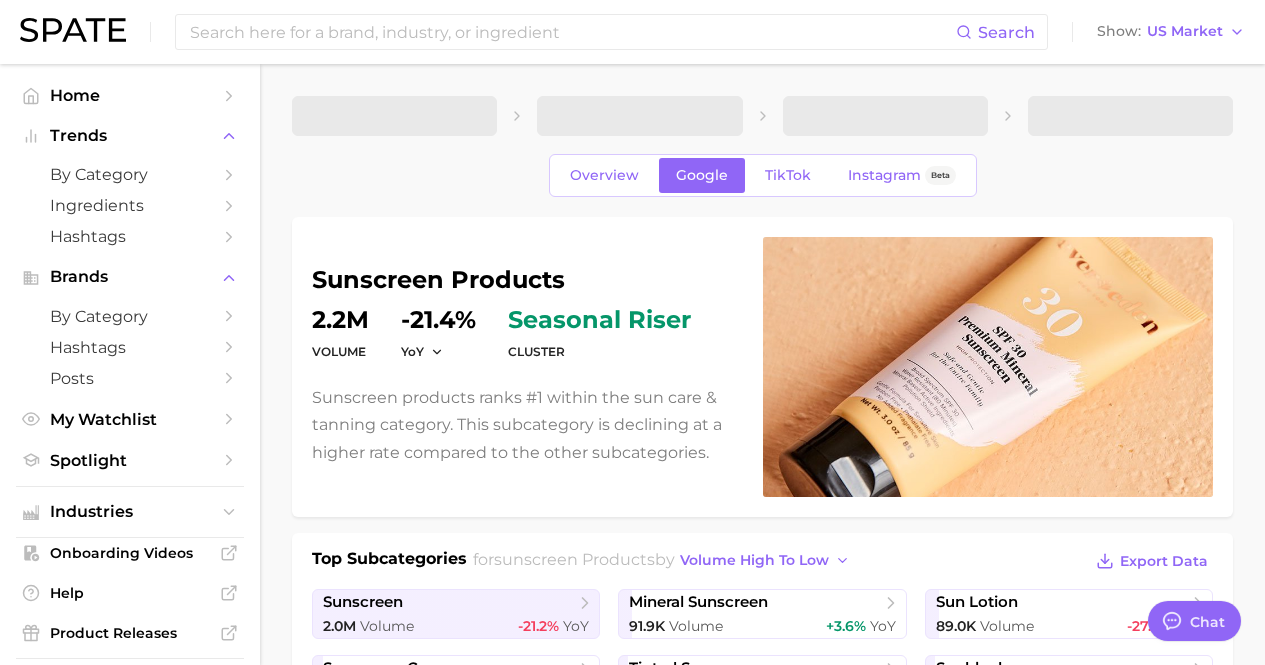 type on "x" 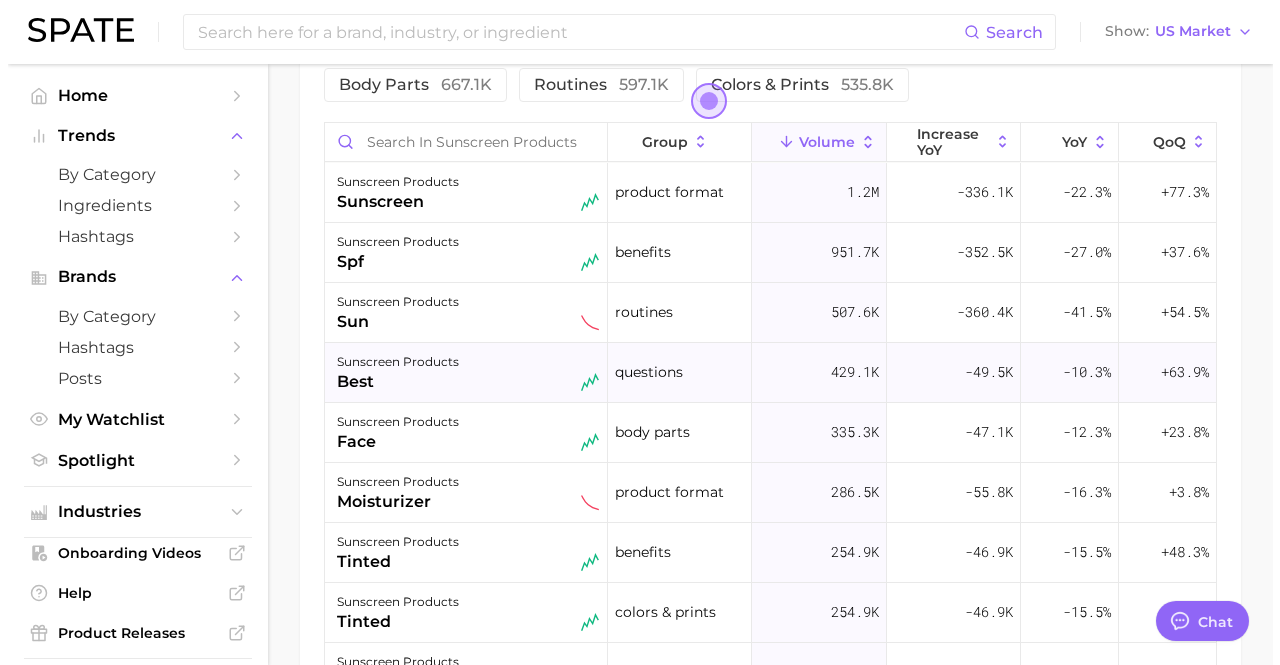 scroll, scrollTop: 1200, scrollLeft: 0, axis: vertical 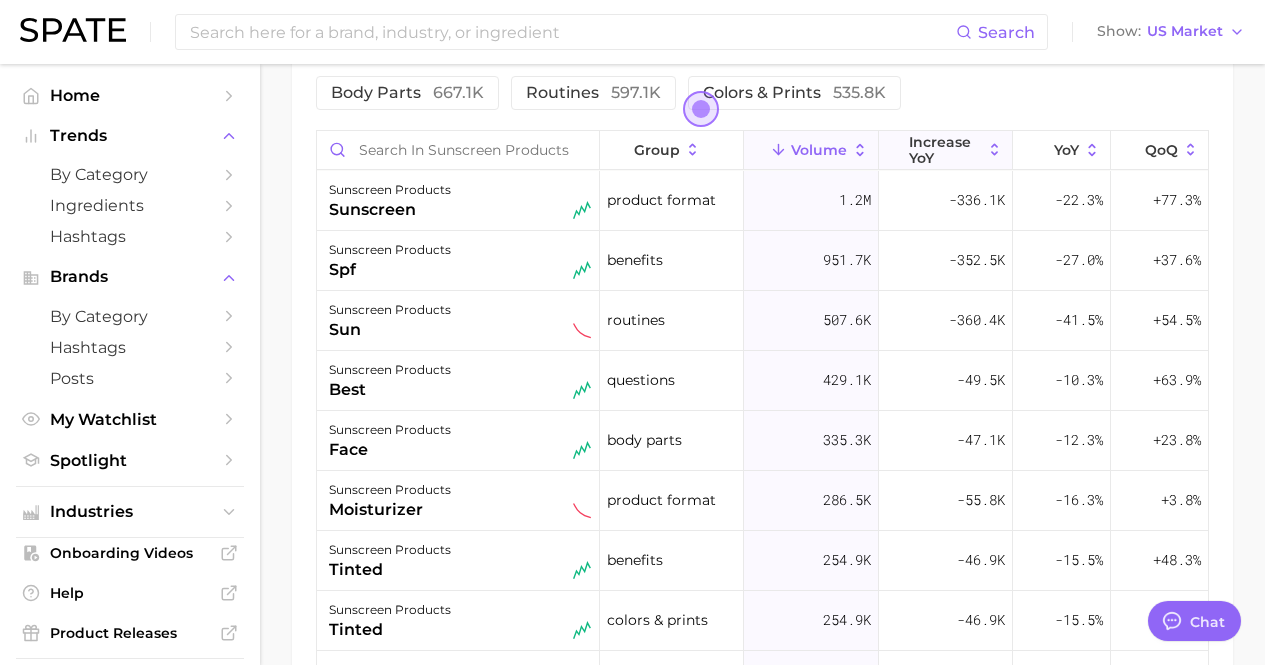 click on "increase YoY" at bounding box center (945, 150) 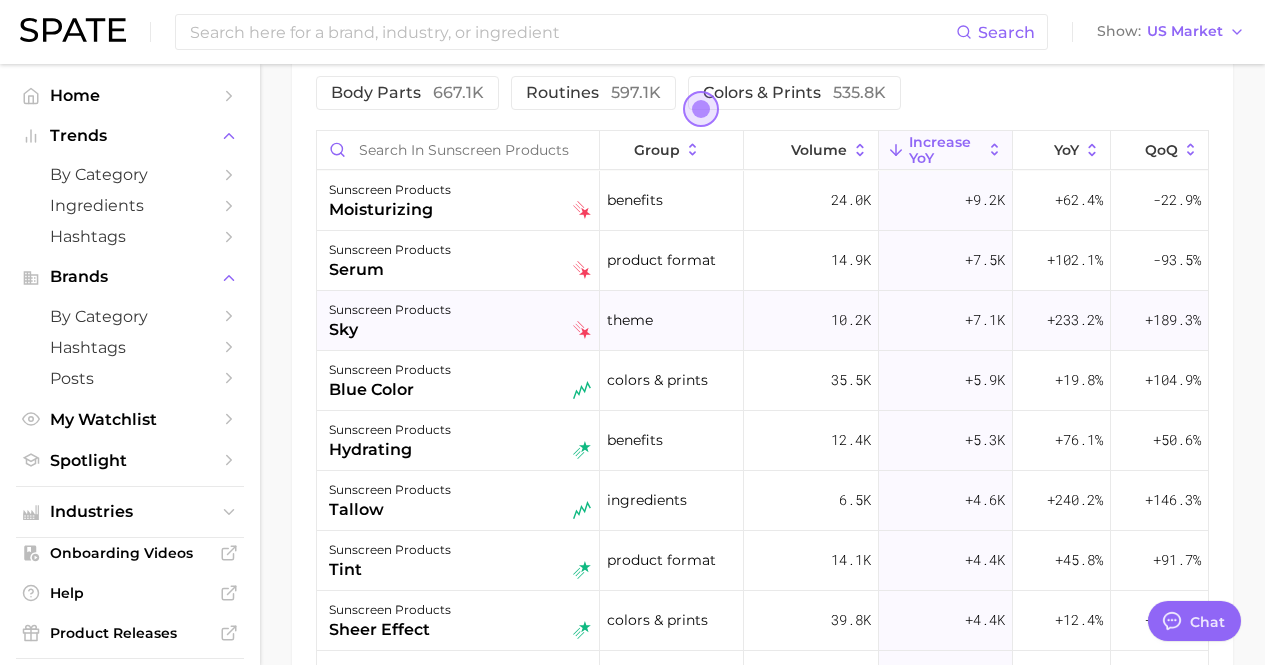 click on "sunscreen products sky" at bounding box center (460, 320) 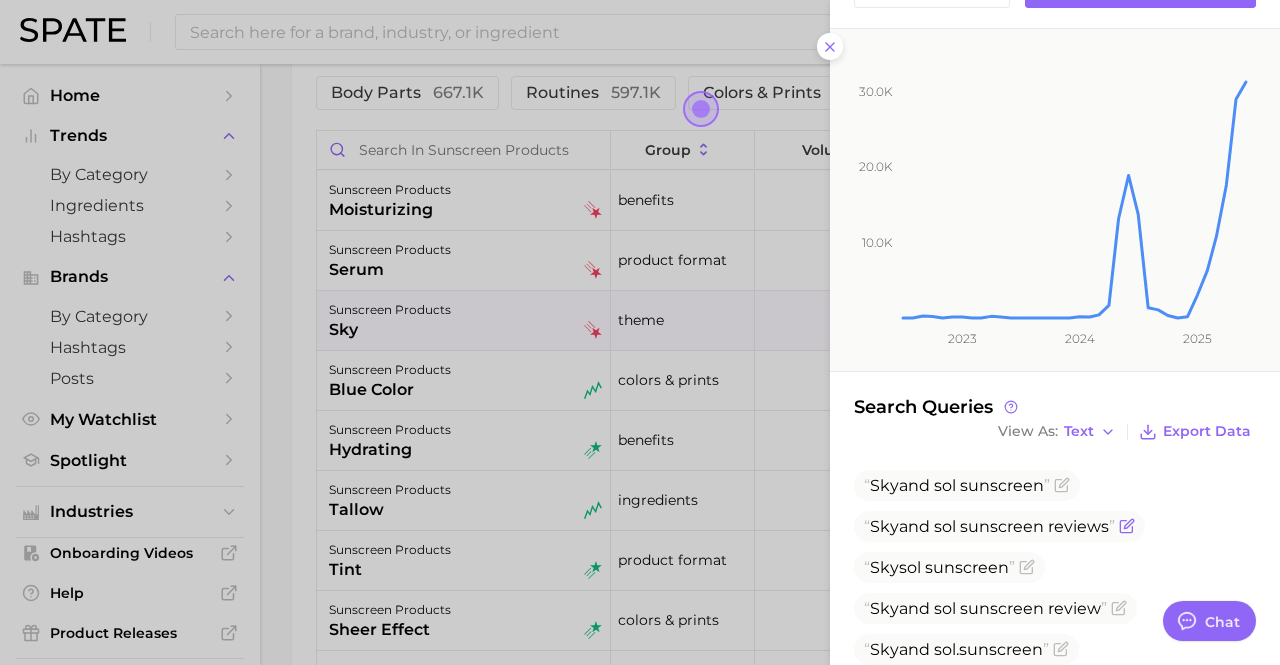 scroll, scrollTop: 300, scrollLeft: 0, axis: vertical 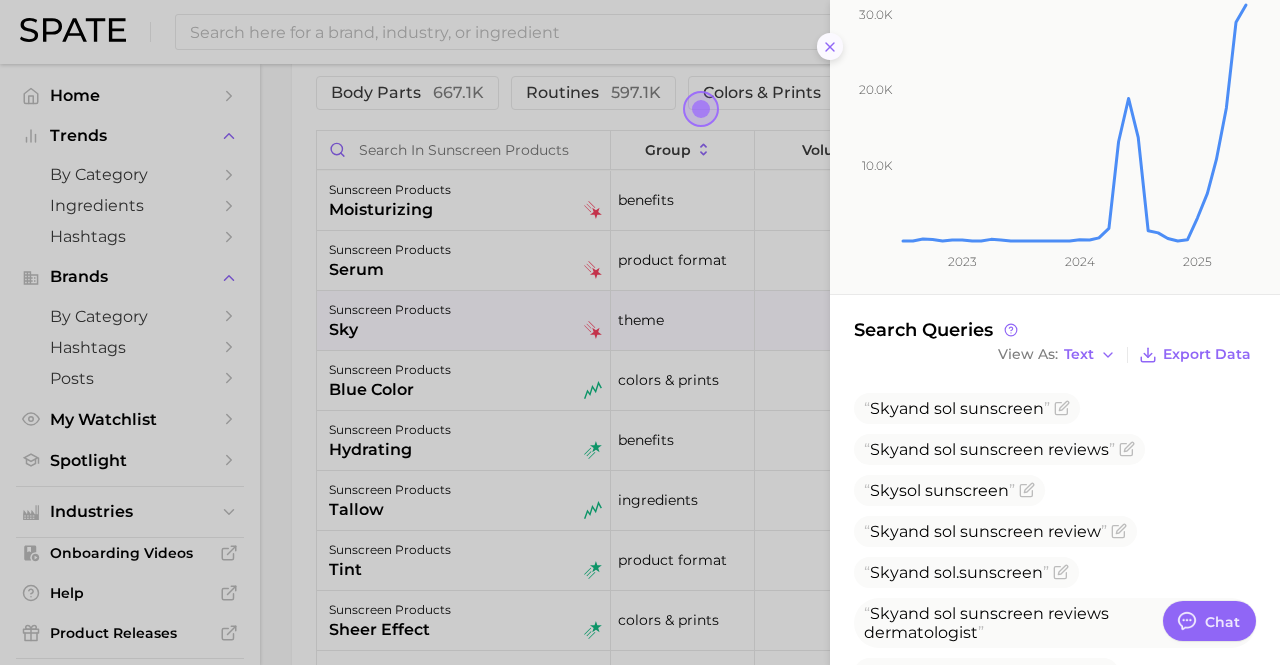 click 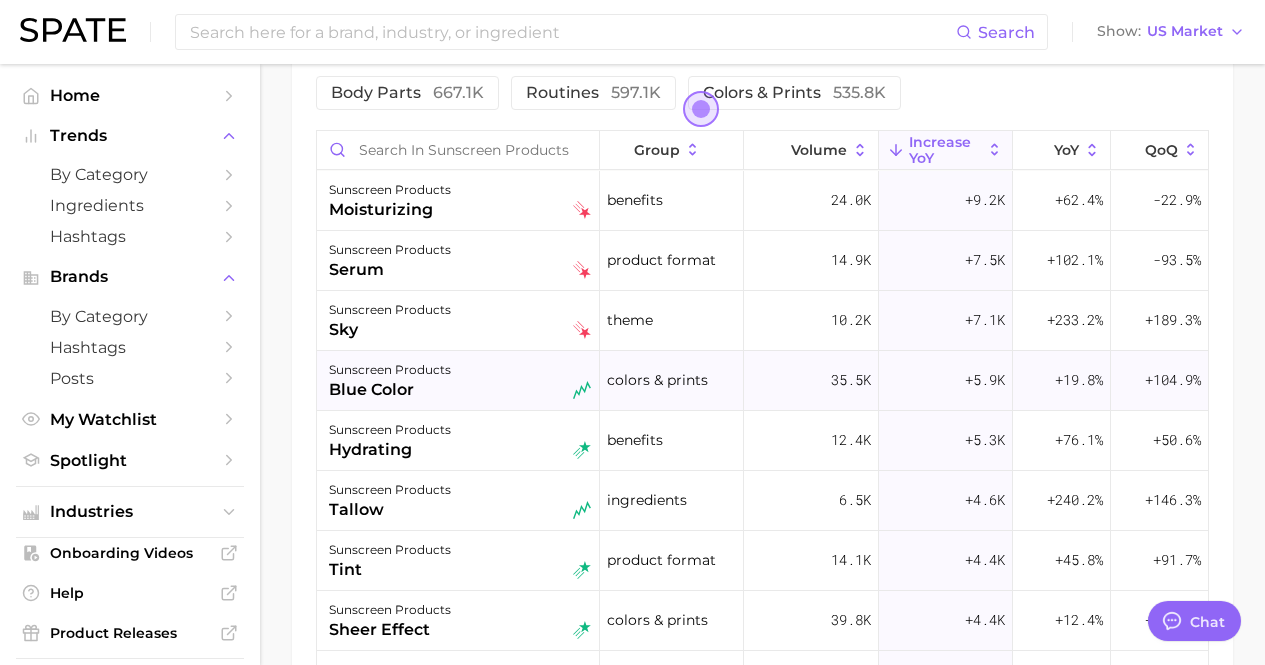 click on "sunscreen products blue color" at bounding box center (460, 380) 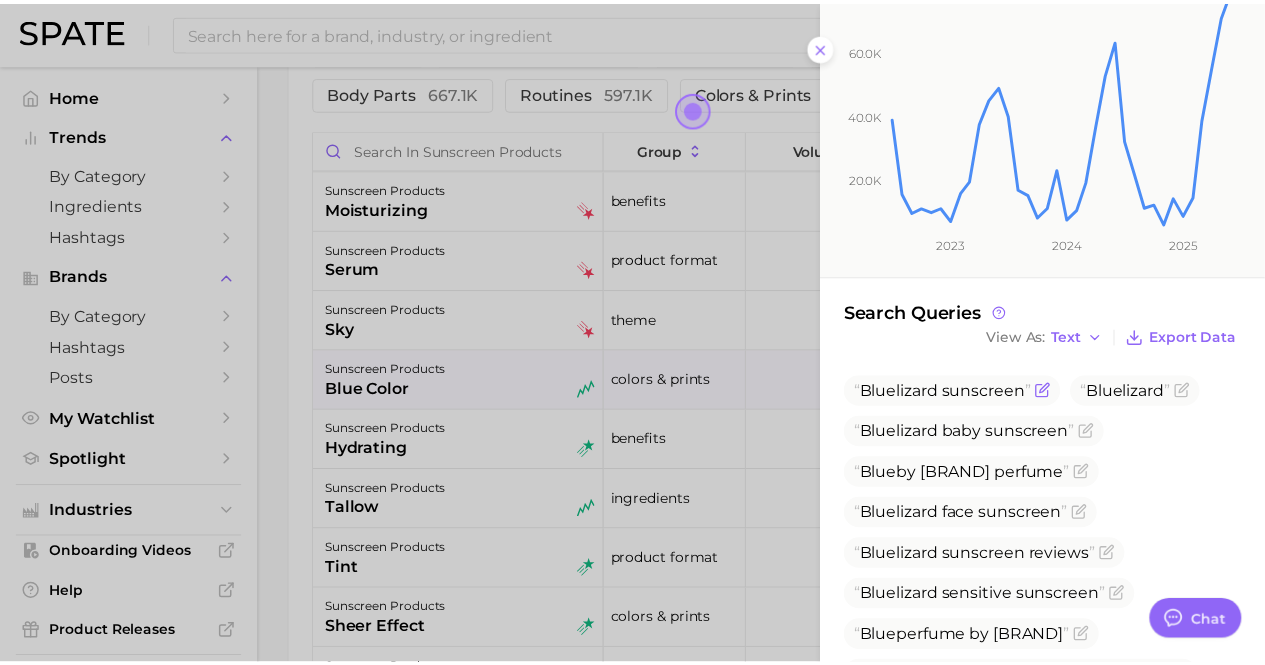 scroll, scrollTop: 301, scrollLeft: 0, axis: vertical 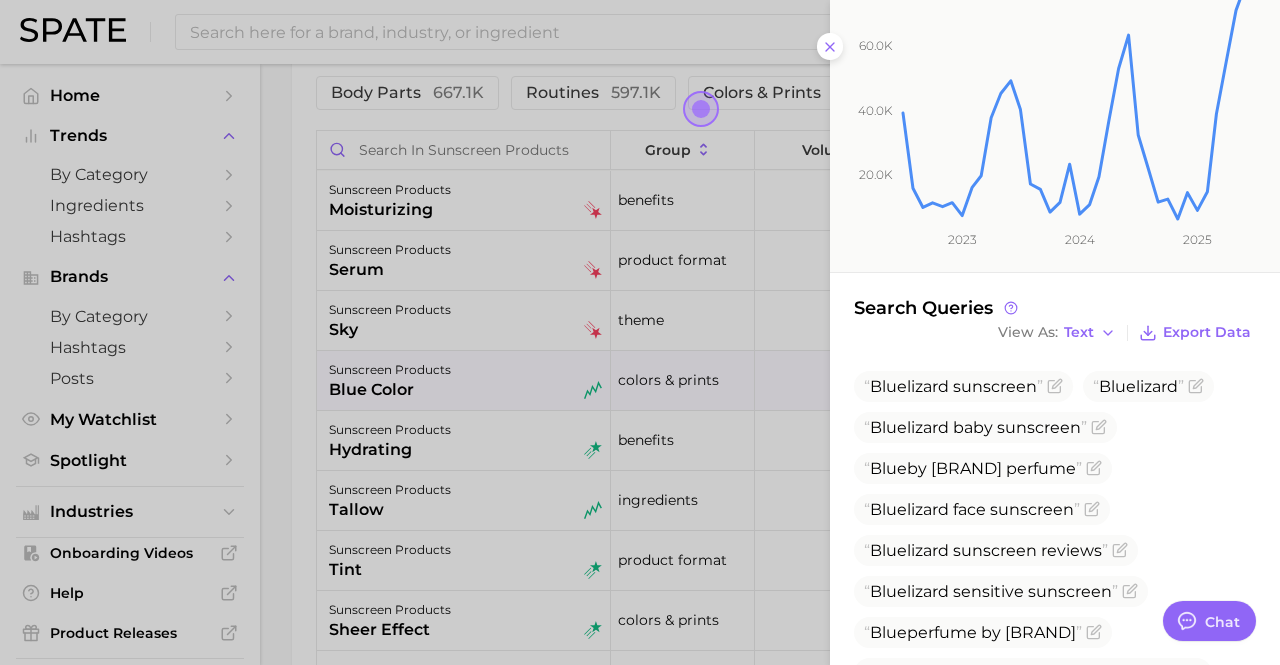 click at bounding box center (640, 332) 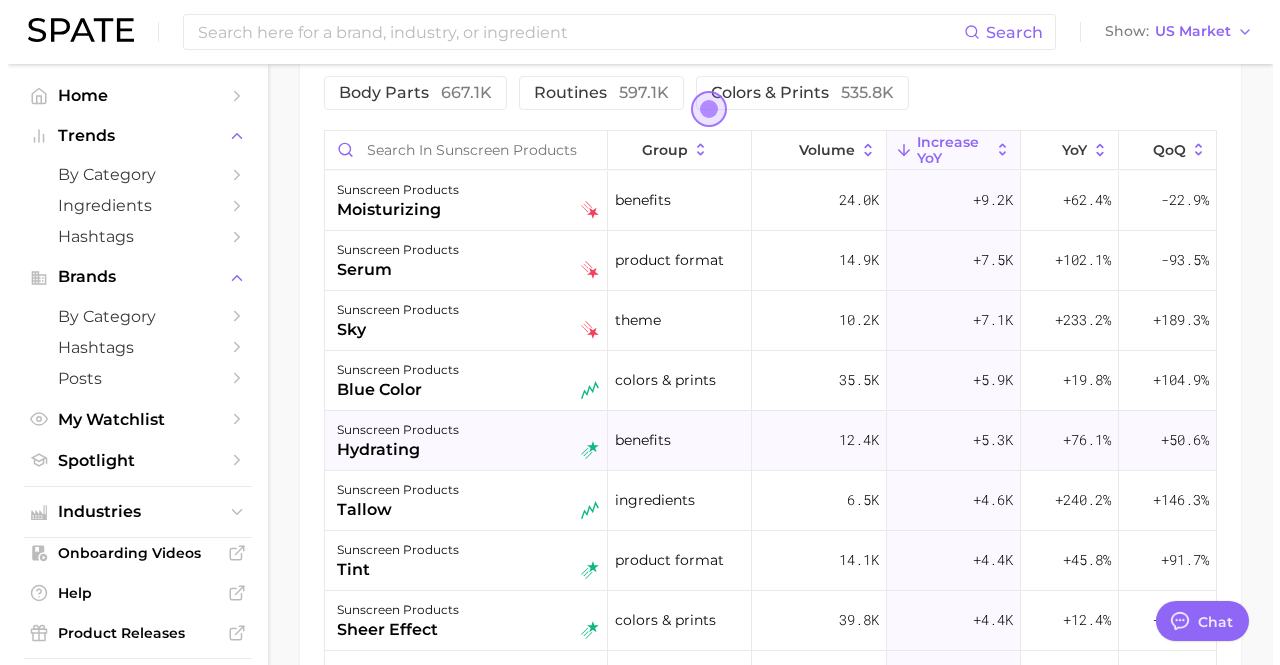 scroll, scrollTop: 100, scrollLeft: 0, axis: vertical 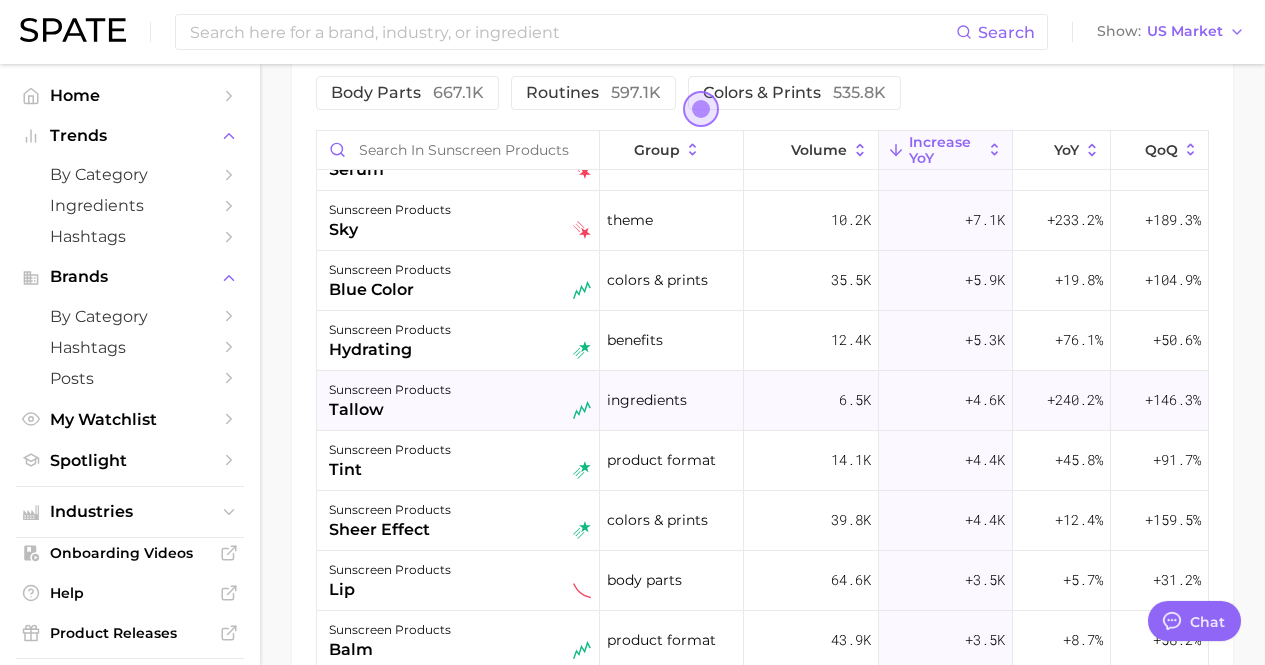 click on "sunscreen products tallow" at bounding box center [460, 400] 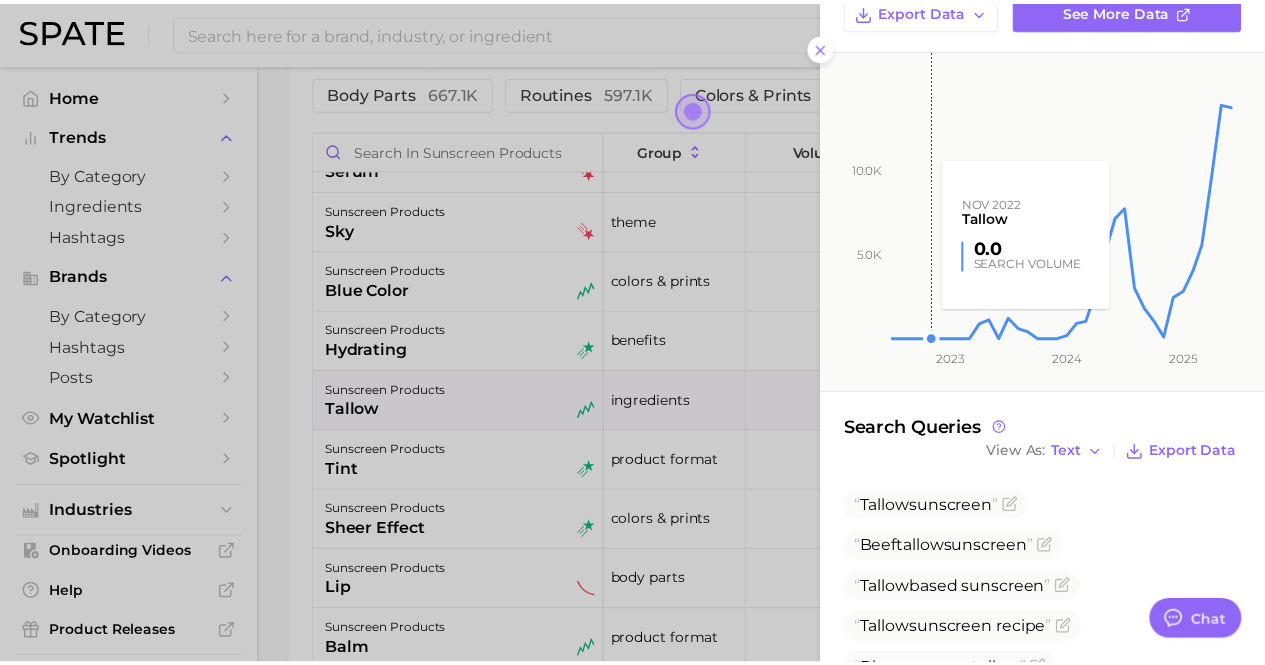 scroll, scrollTop: 263, scrollLeft: 0, axis: vertical 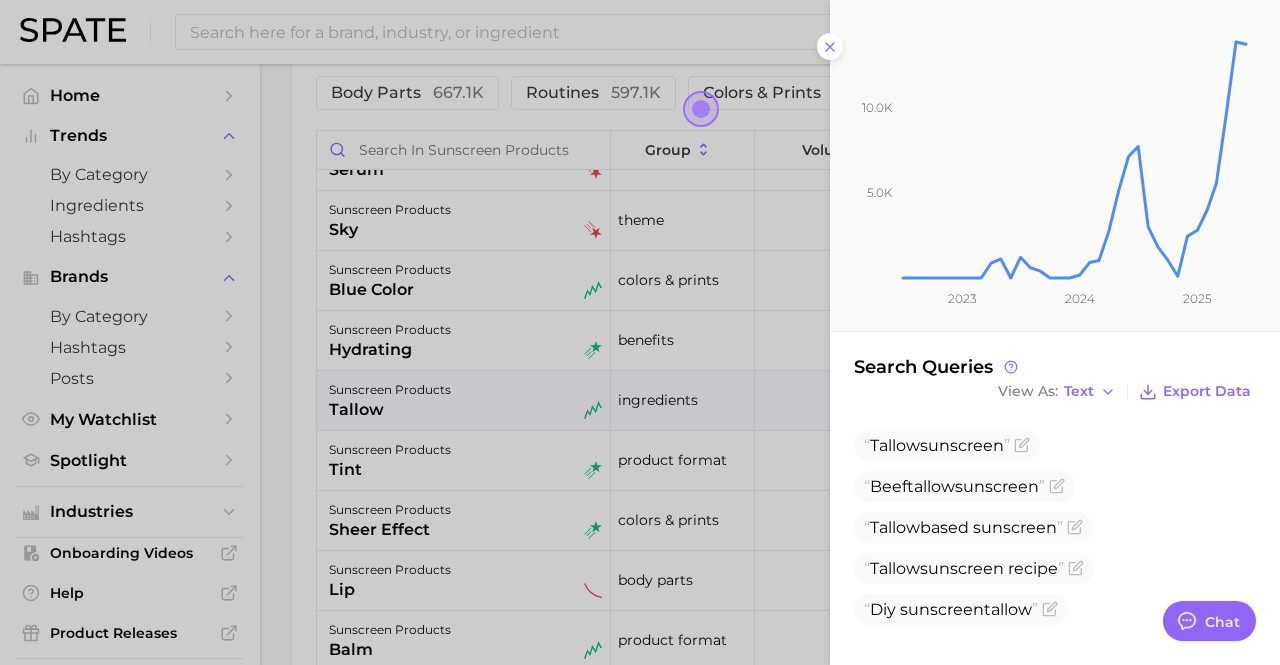 click on "[NUMBER] [NUMBER] [YEAR] [YEAR] [YEAR]" 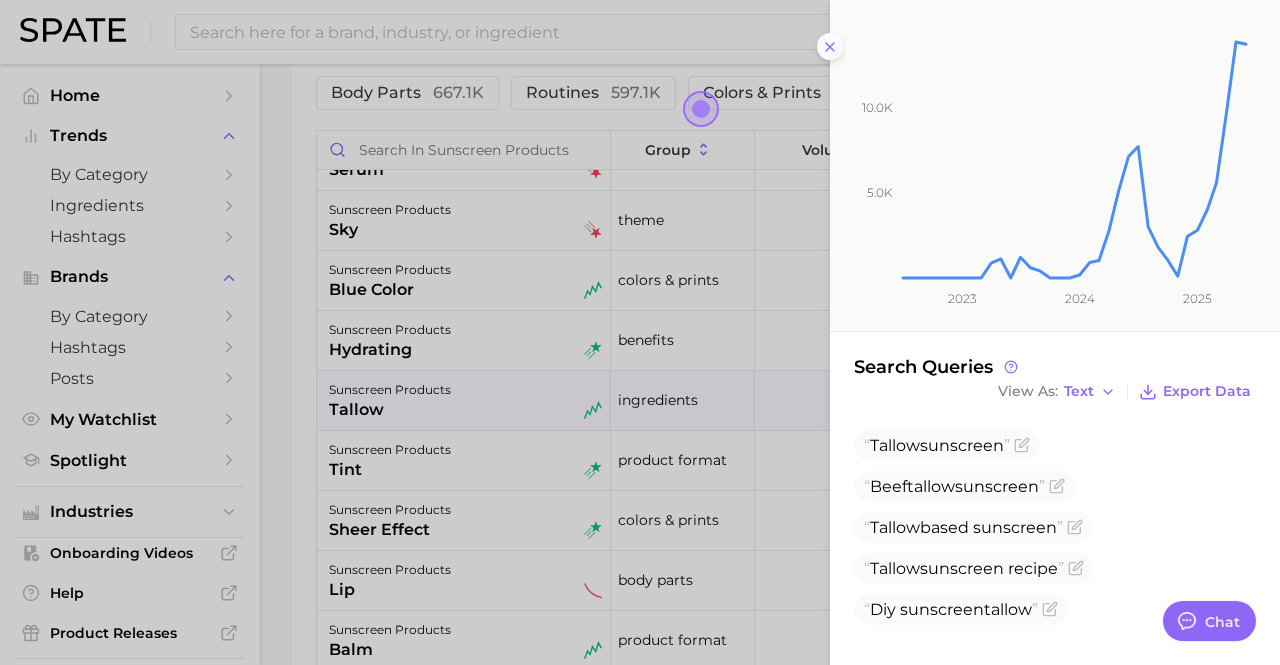 click 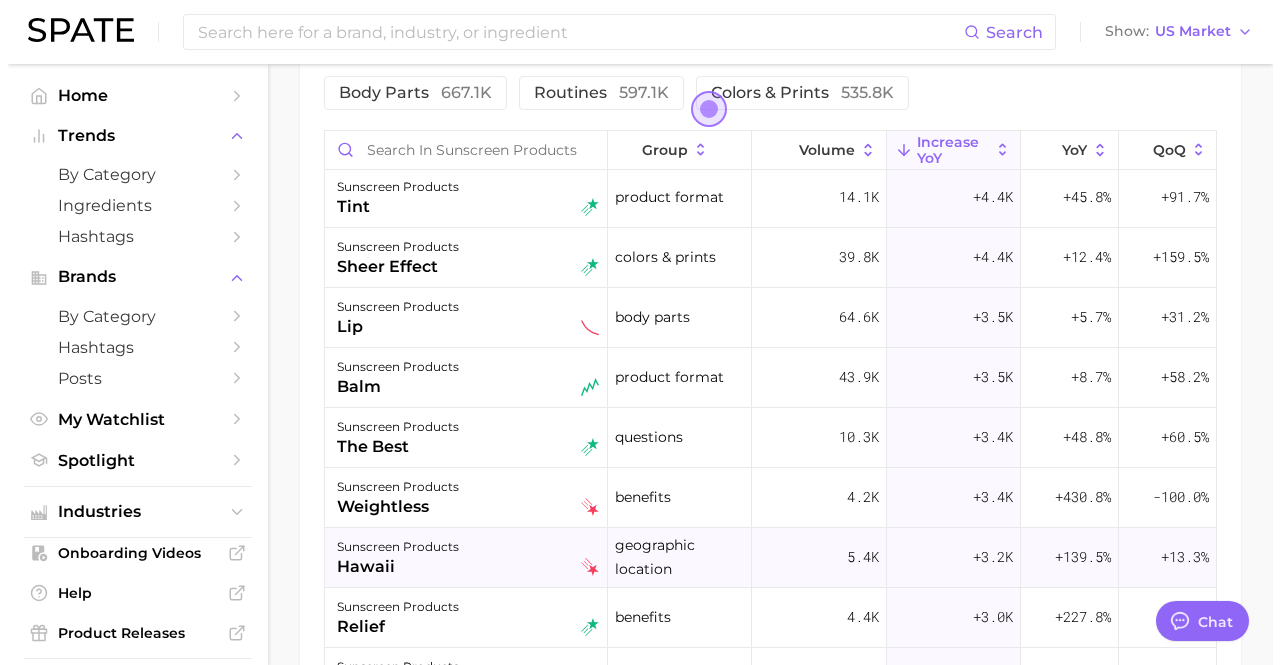 scroll, scrollTop: 400, scrollLeft: 0, axis: vertical 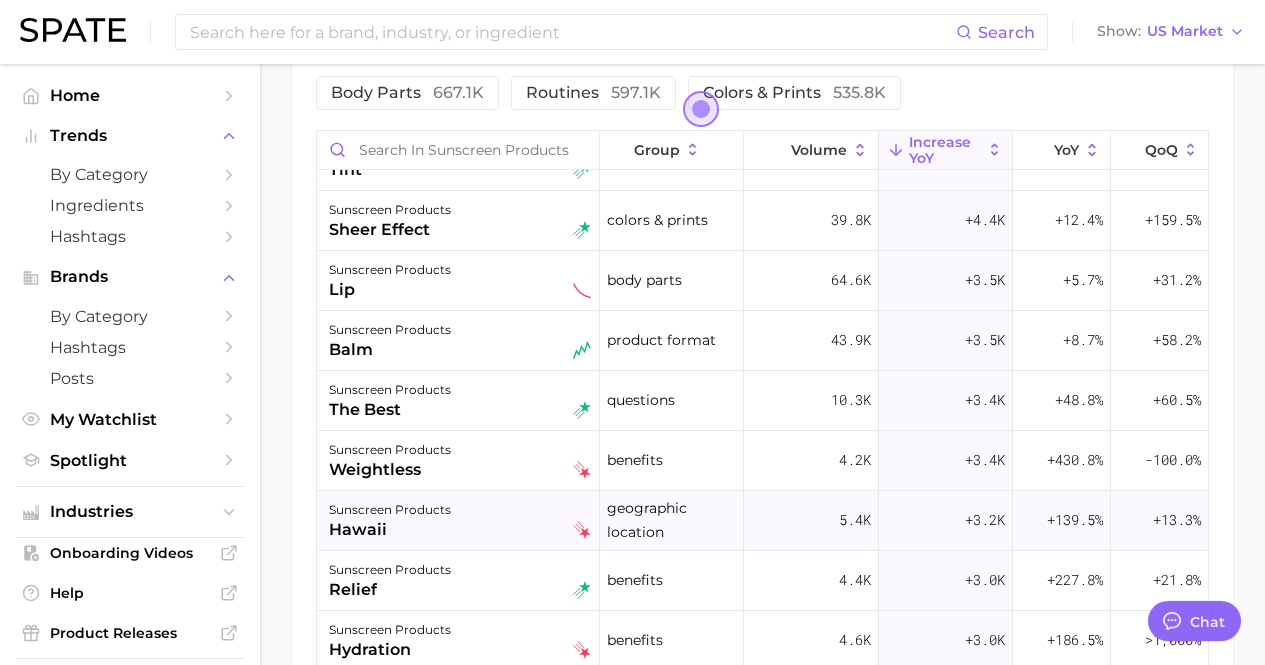 click on "sunscreen products" at bounding box center [390, 510] 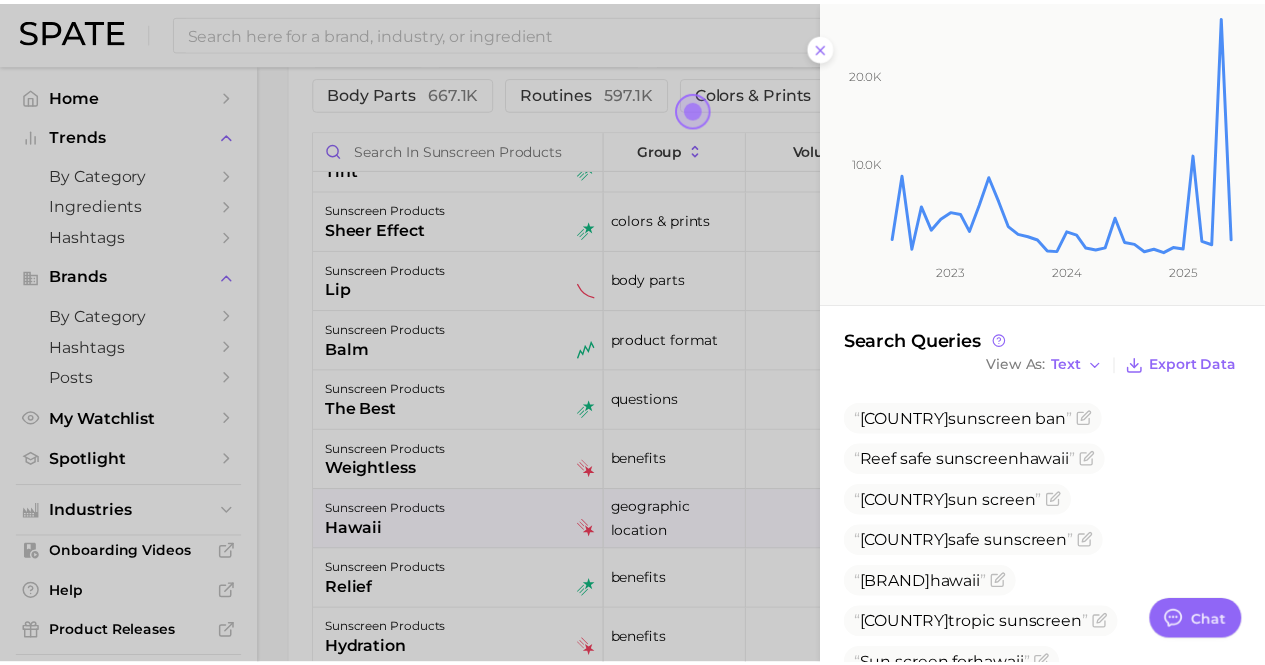 scroll, scrollTop: 300, scrollLeft: 0, axis: vertical 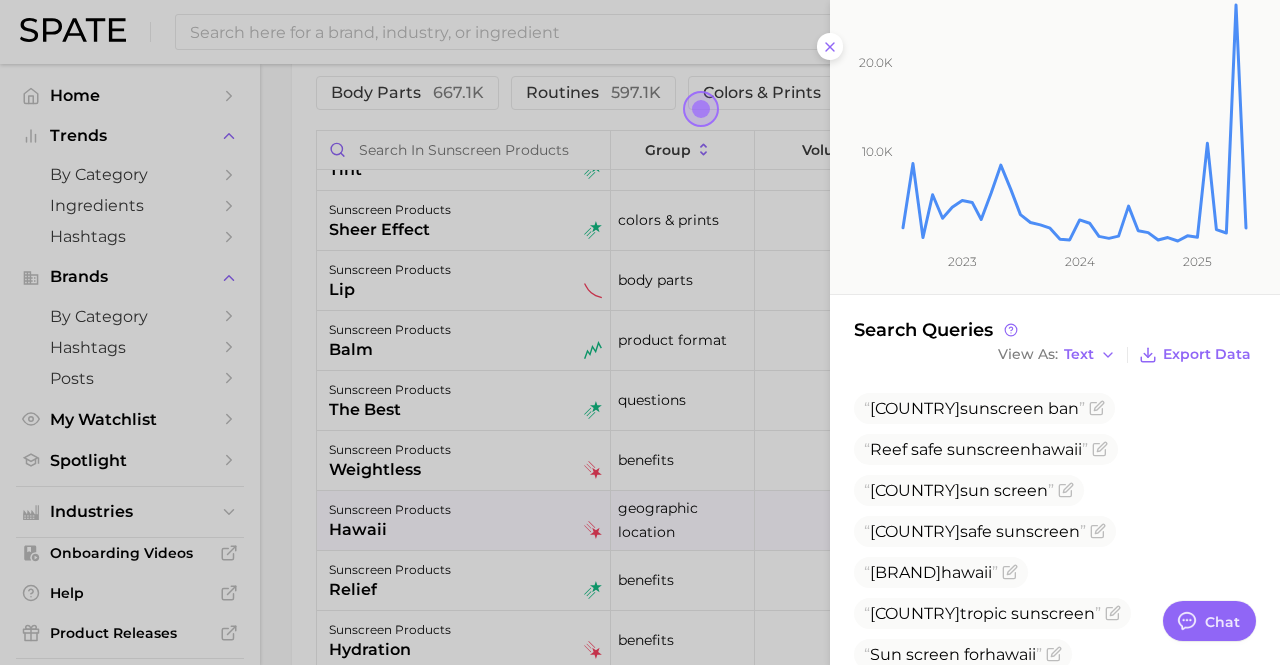 click at bounding box center [640, 332] 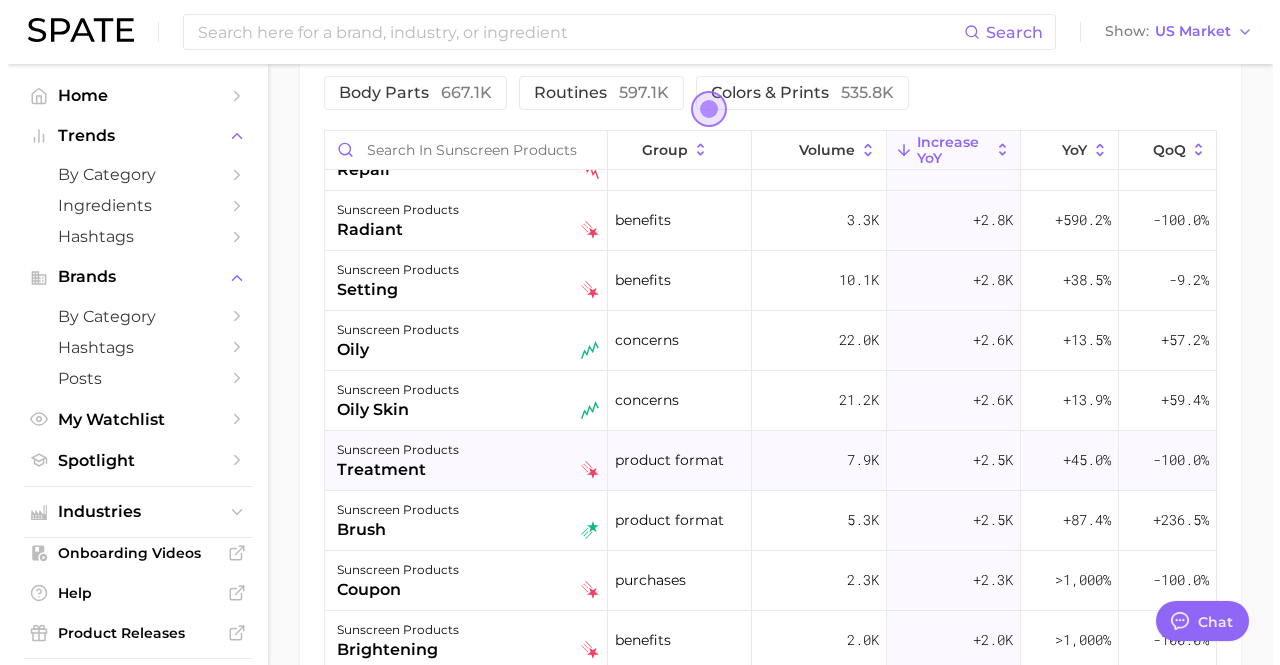 scroll, scrollTop: 1200, scrollLeft: 0, axis: vertical 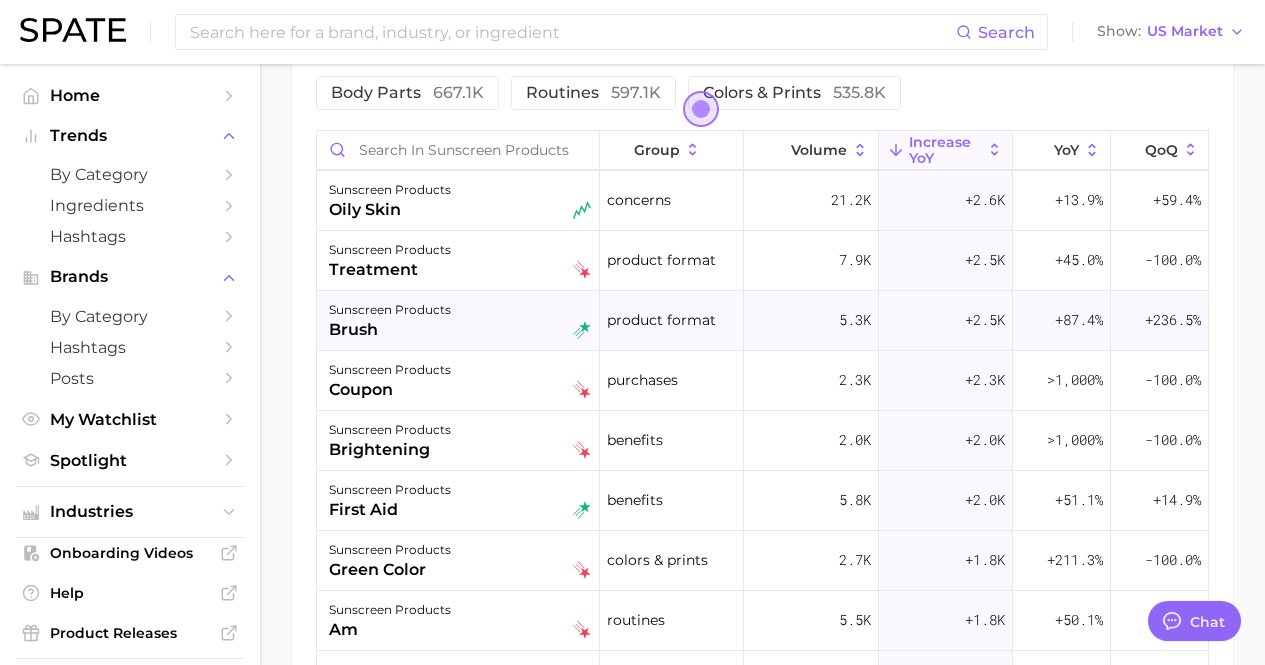 click on "sunscreen products" at bounding box center (390, 310) 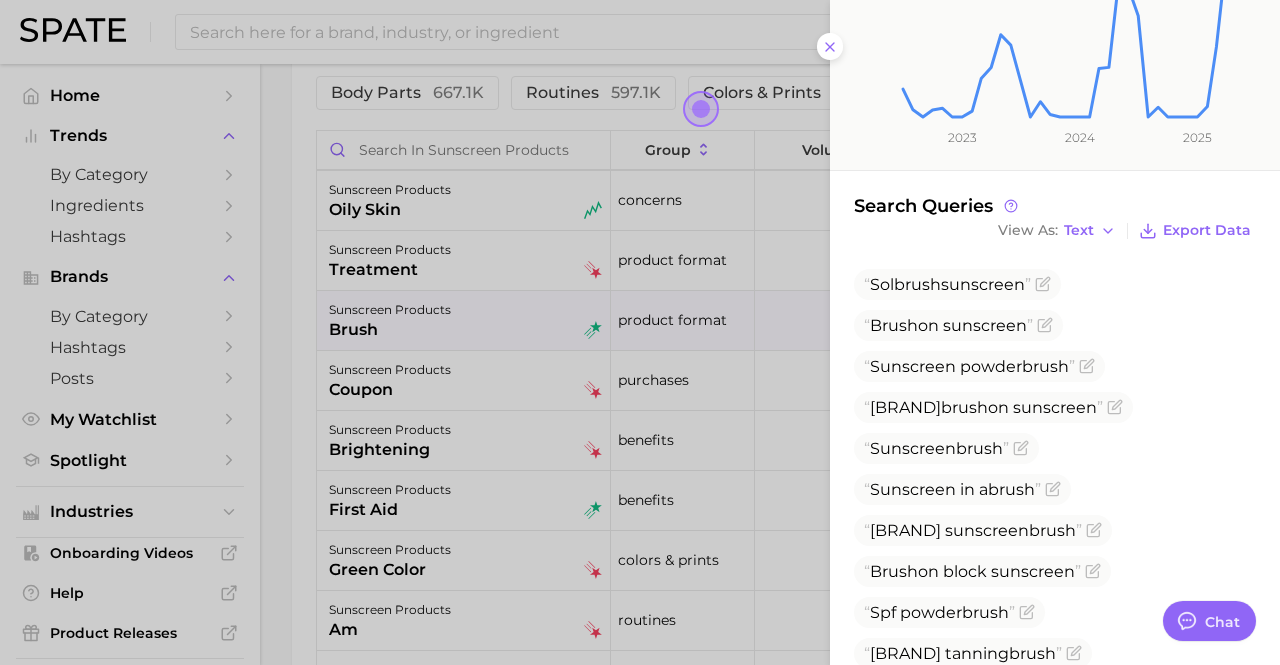scroll, scrollTop: 411, scrollLeft: 0, axis: vertical 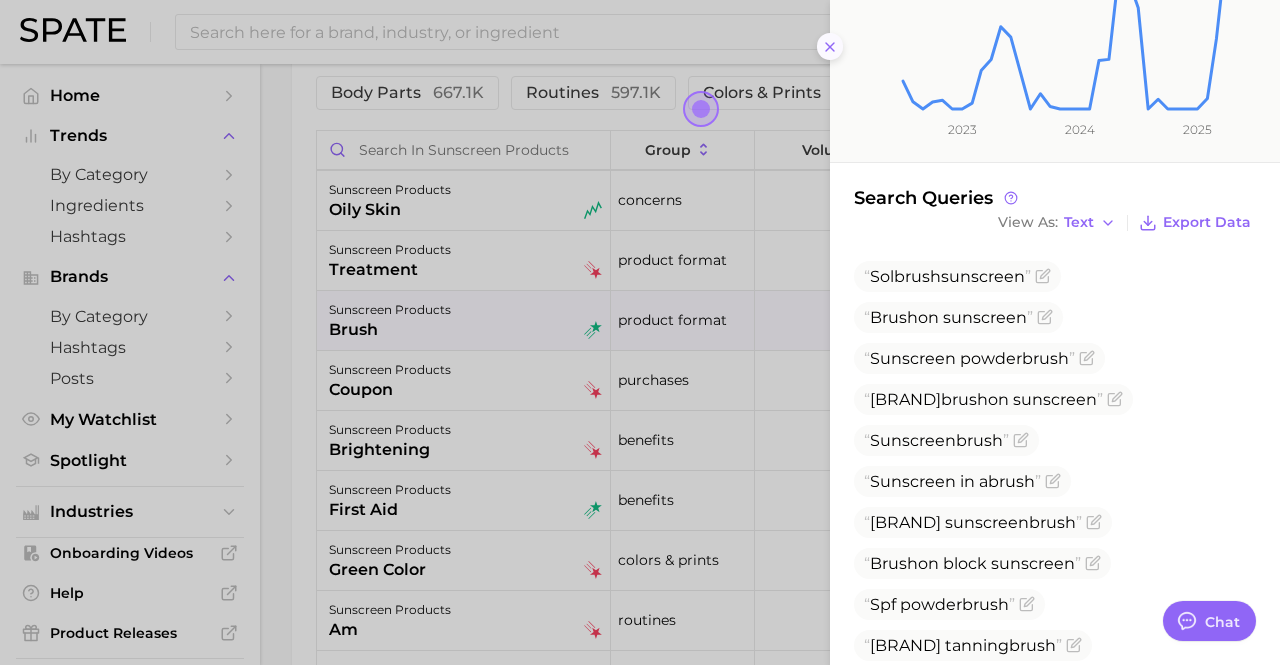 click 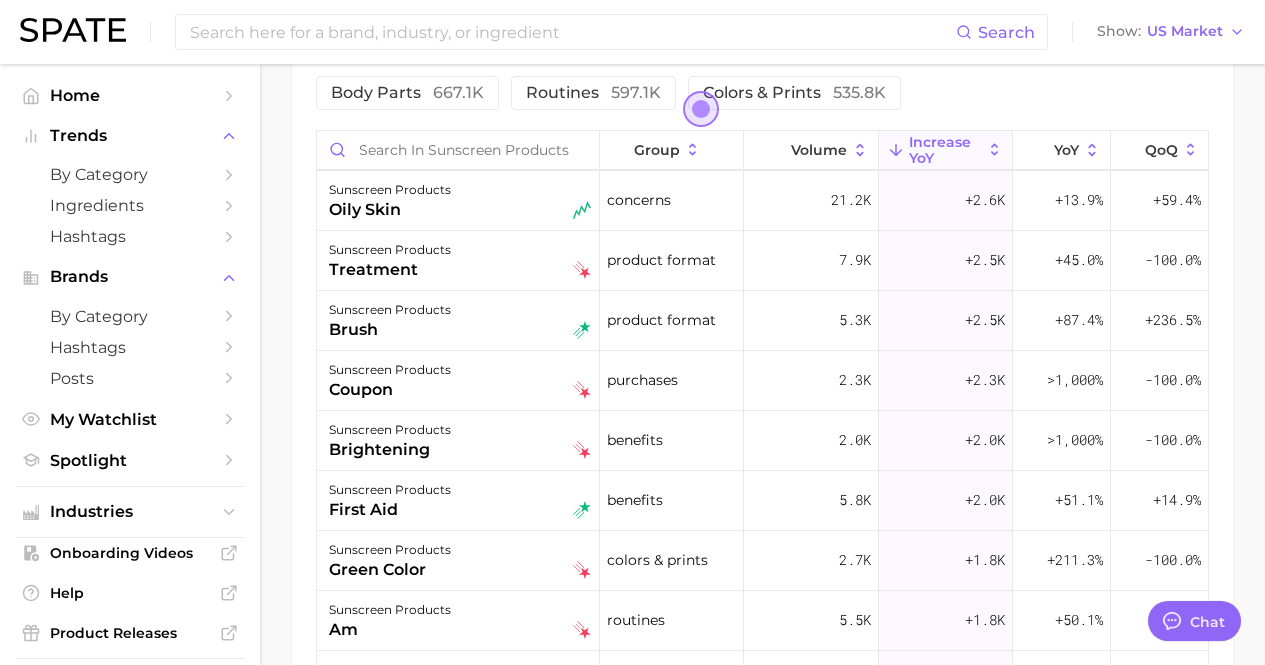 click on "Filters product format 2.1m benefits 1.7m questions 808.9k body parts 667.1k routines 597.1k colors & prints 535.8k Columns group Volume increase YoY YoY QoQ sunscreen products moisturizing benefits 24.0k +9.2k +62.4% -22.9% sunscreen products serum product format 14.9k +7.5k +102.1% -93.5% sunscreen products sky theme 10.2k +7.1k +233.2% +189.3% sunscreen products blue color colors & prints 35.5k +5.9k +19.8% +104.9% sunscreen products hydrating benefits 12.4k +5.3k +76.1% +50.6% sunscreen products tallow ingredients 6.5k +4.6k +240.2% +146.3% sunscreen products tint product format 14.1k +4.4k +45.8% +91.7% sunscreen products sheer effect colors & prints 39.8k +4.4k +12.4% +159.5% sunscreen products lip body parts 64.6k +3.5k +5.7% +31.2% sunscreen products balm product format 43.9k +3.5k +8.7% +58.2% sunscreen products the best questions 10.3k +3.4k +48.8% +60.5% sunscreen products weightless benefits 4.2k +3.4k +430.8% -100.0% sunscreen products hawaii" at bounding box center [762, 412] 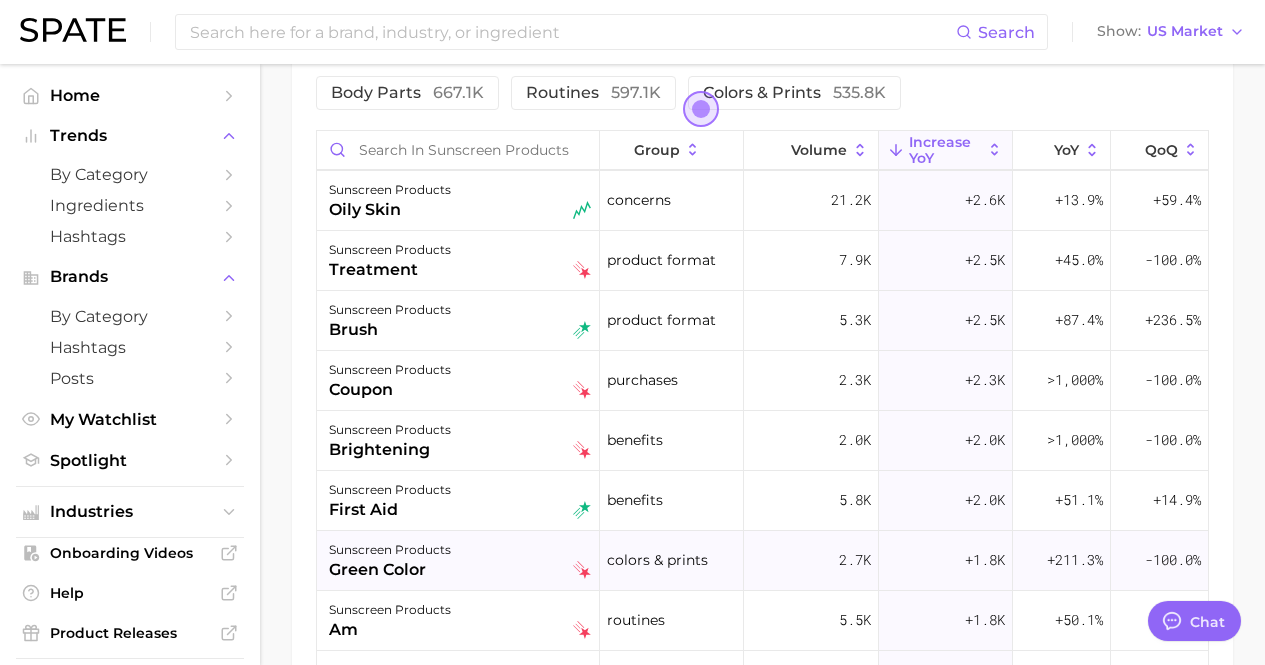 click on "sunscreen products green color" at bounding box center [458, 561] 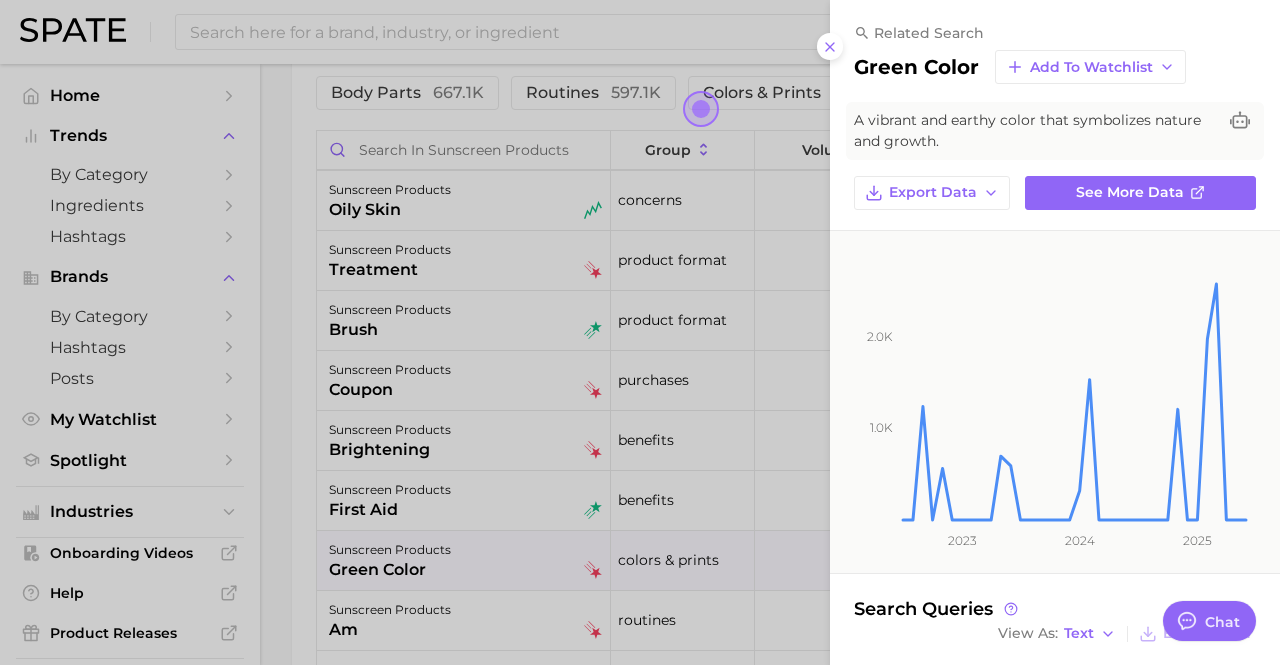 click at bounding box center (640, 332) 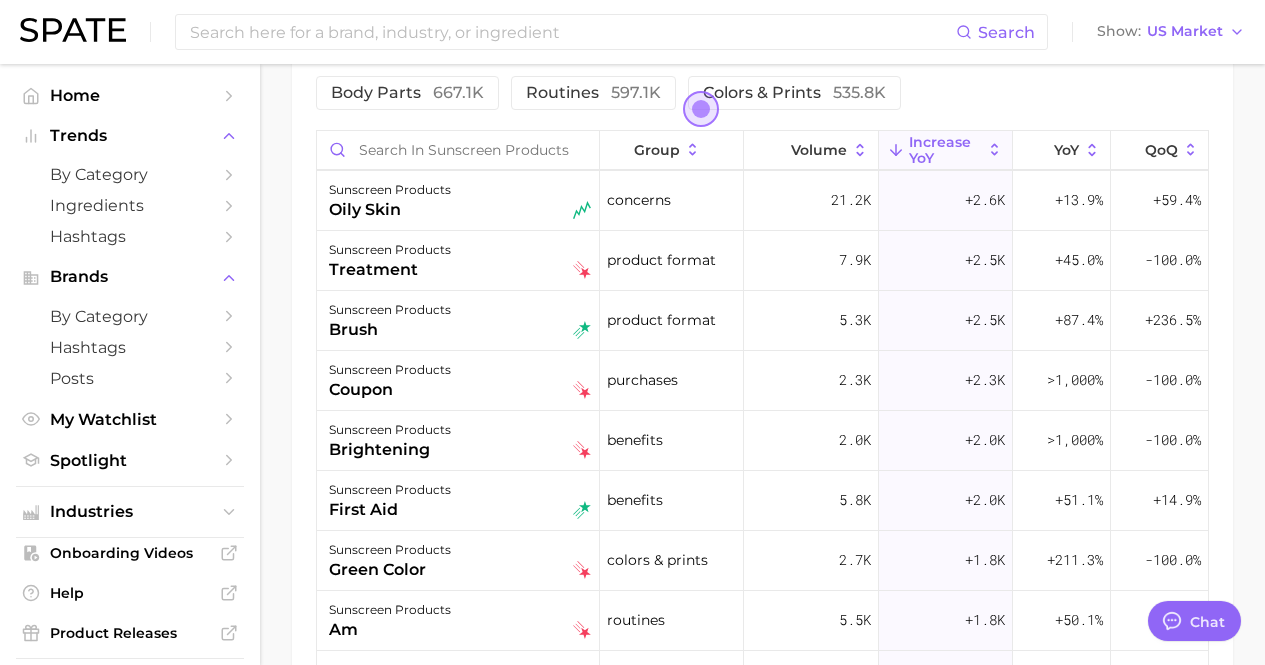 click on "sunscreen products" at bounding box center (390, 490) 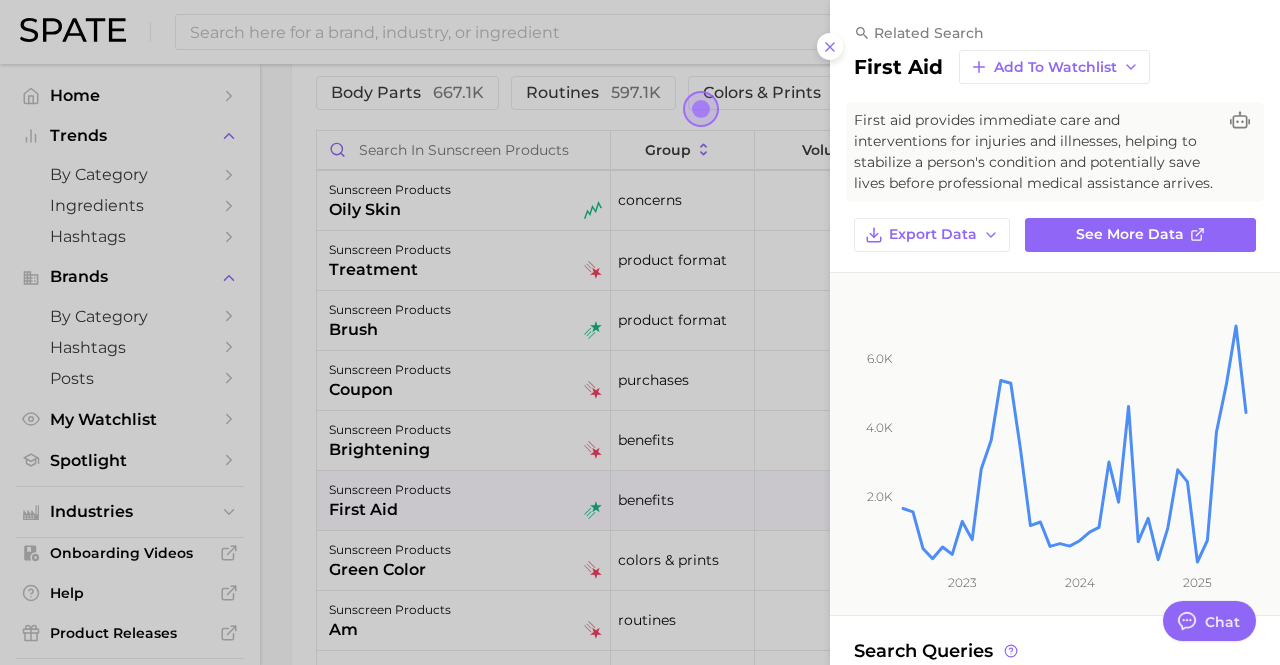 scroll, scrollTop: 266, scrollLeft: 0, axis: vertical 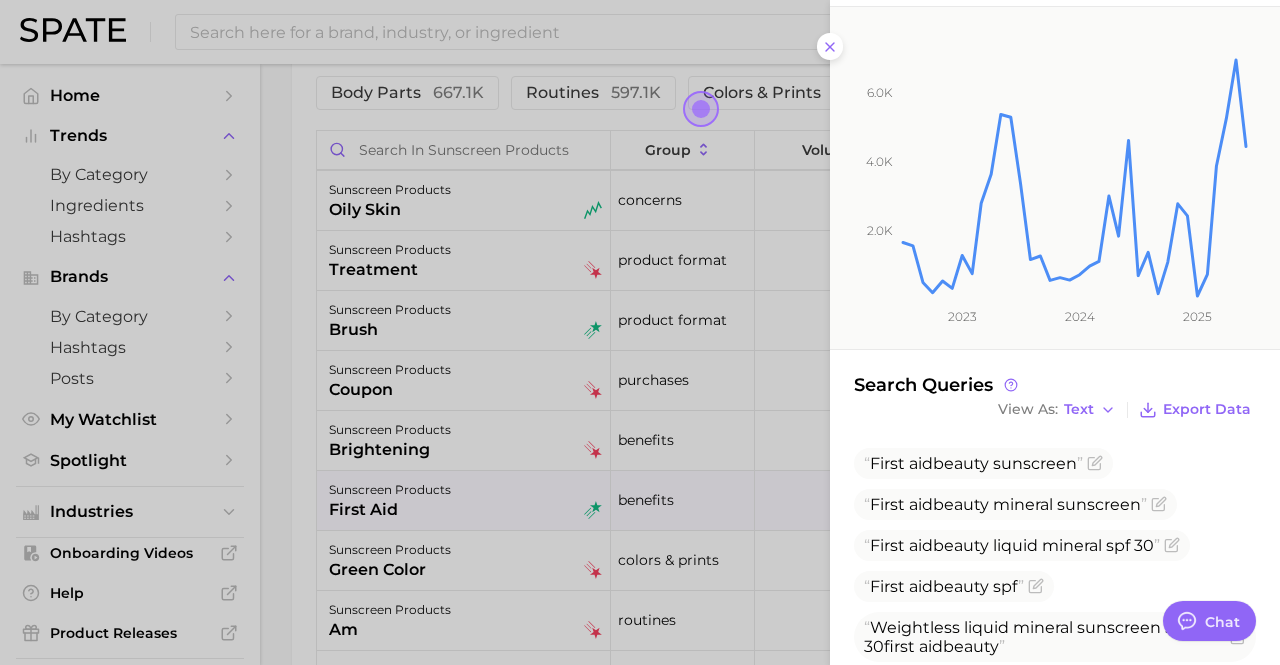 click on "[NUMBER] [NUMBER] [NUMBER] [YEAR] [YEAR] [YEAR]" 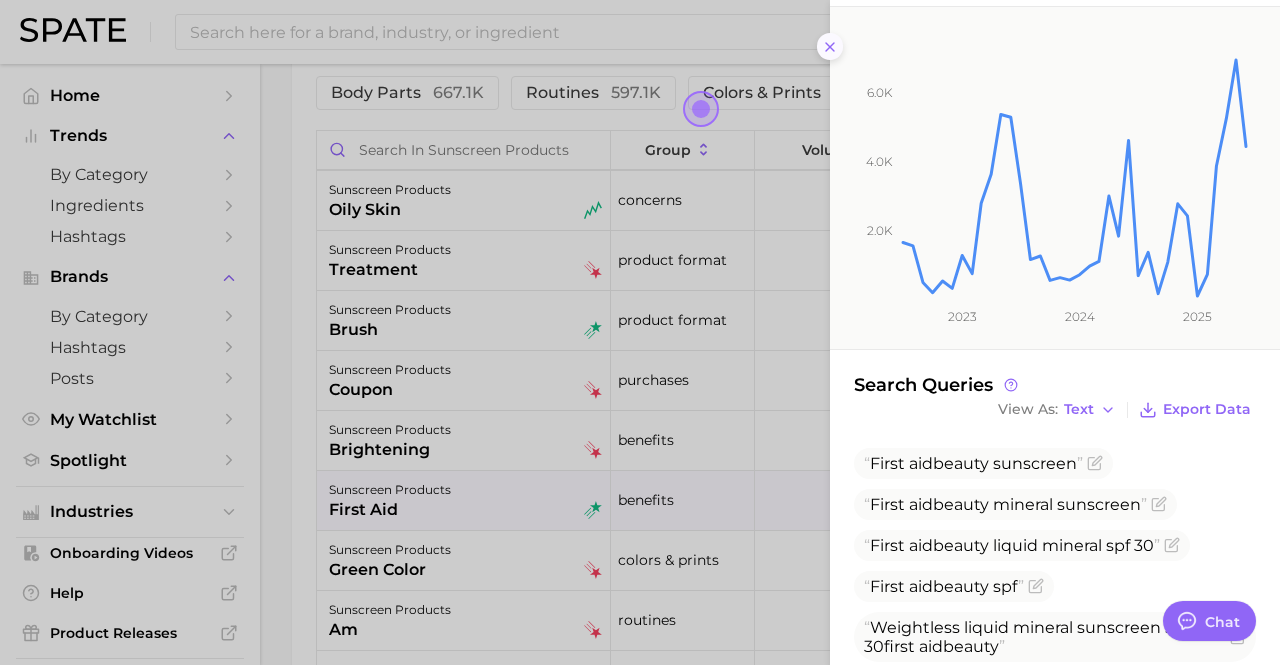 click 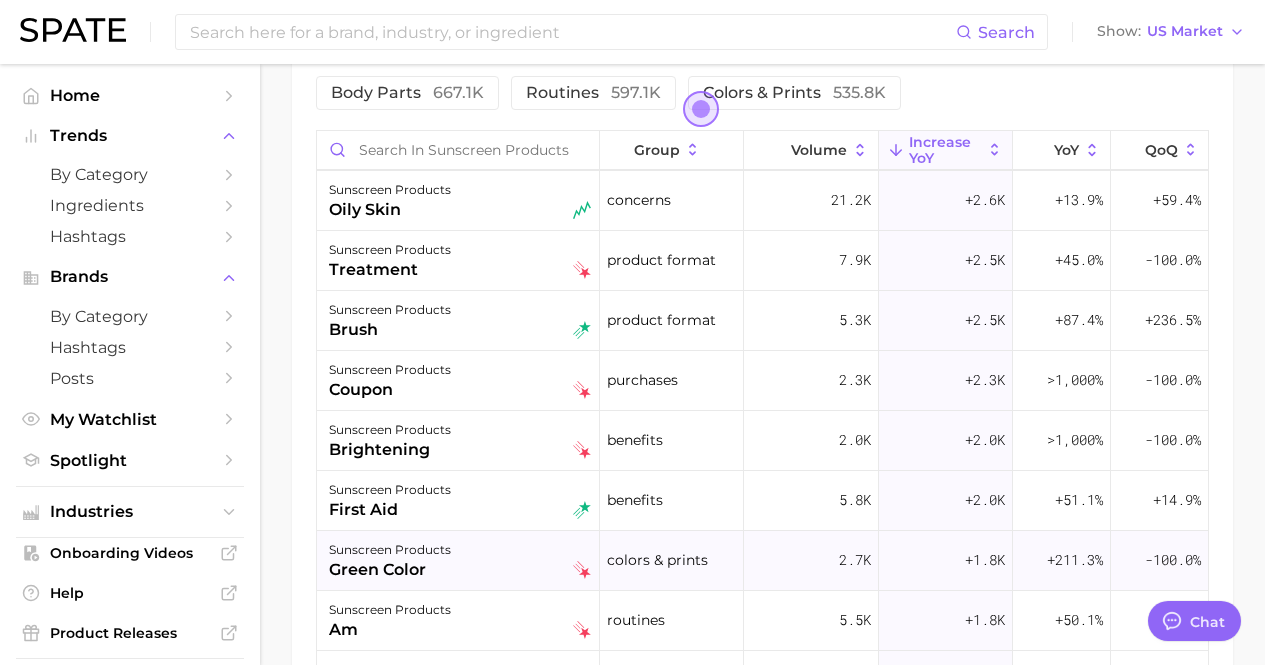 click on "sunscreen products green color" at bounding box center (460, 560) 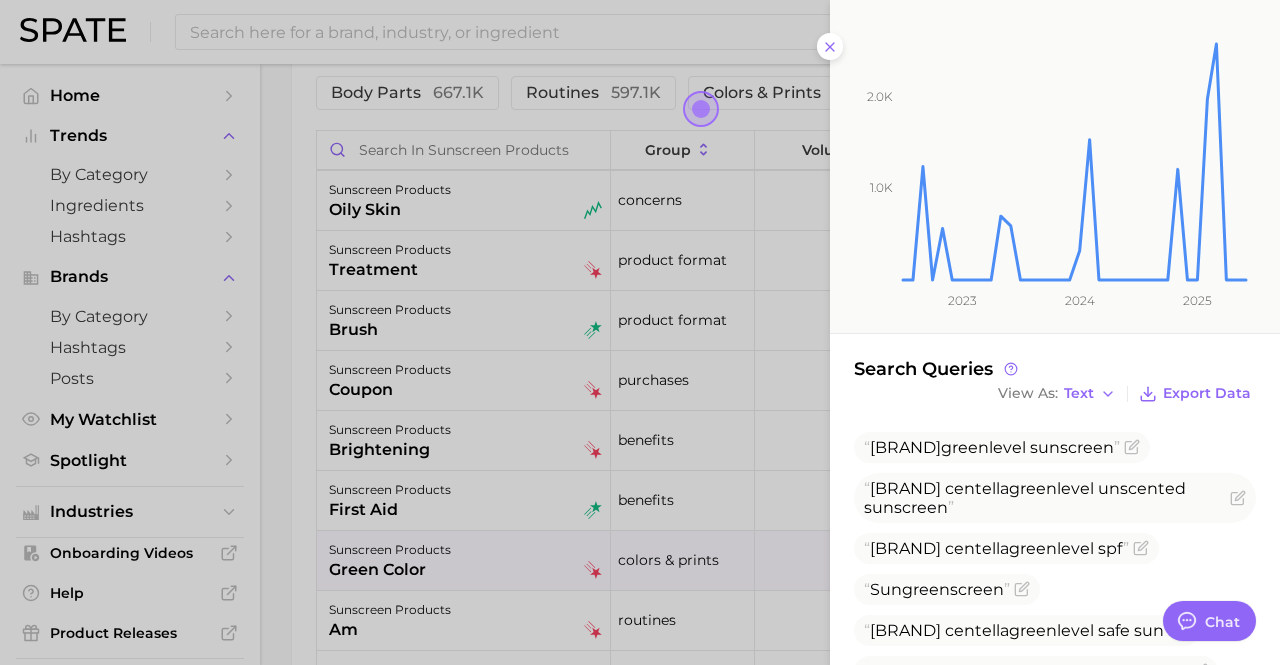 scroll, scrollTop: 300, scrollLeft: 0, axis: vertical 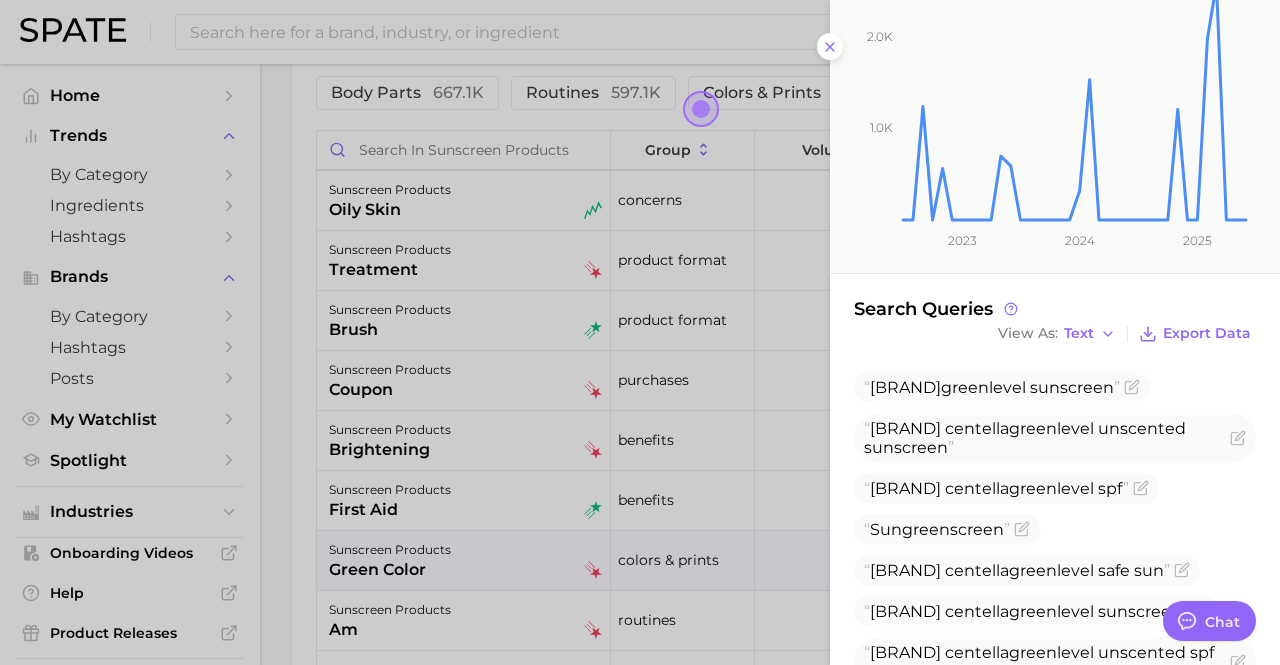 click at bounding box center [640, 332] 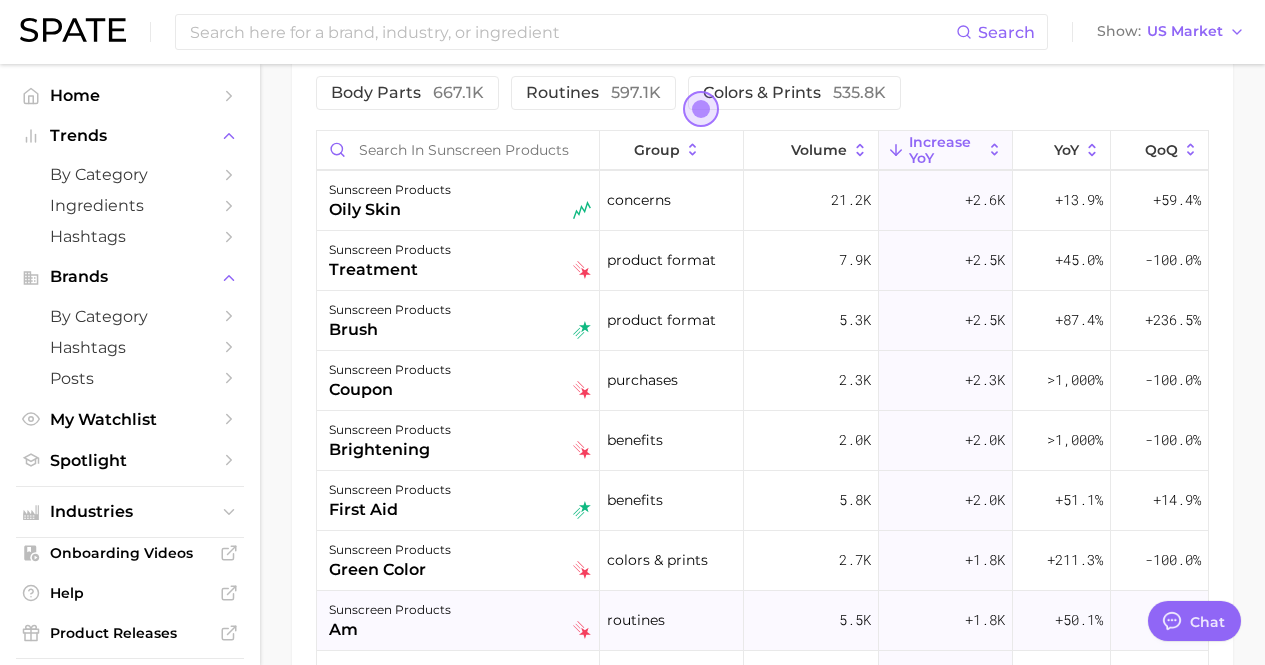 click on "sunscreen products" at bounding box center (390, 610) 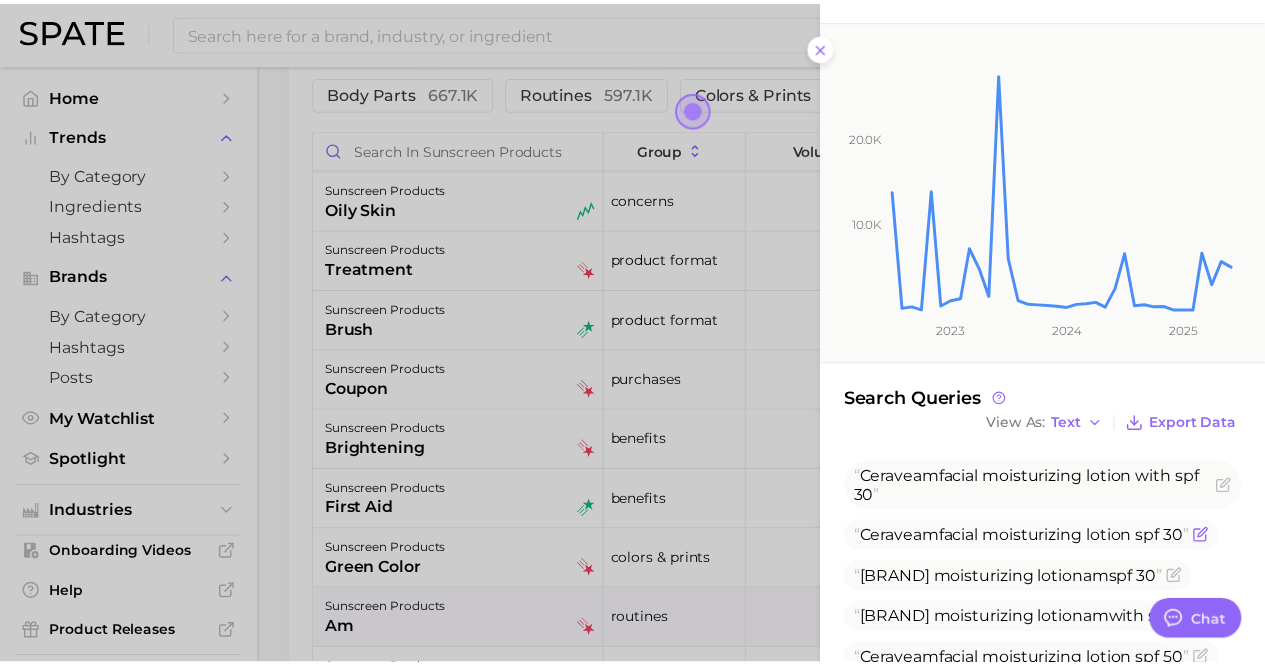 scroll, scrollTop: 300, scrollLeft: 0, axis: vertical 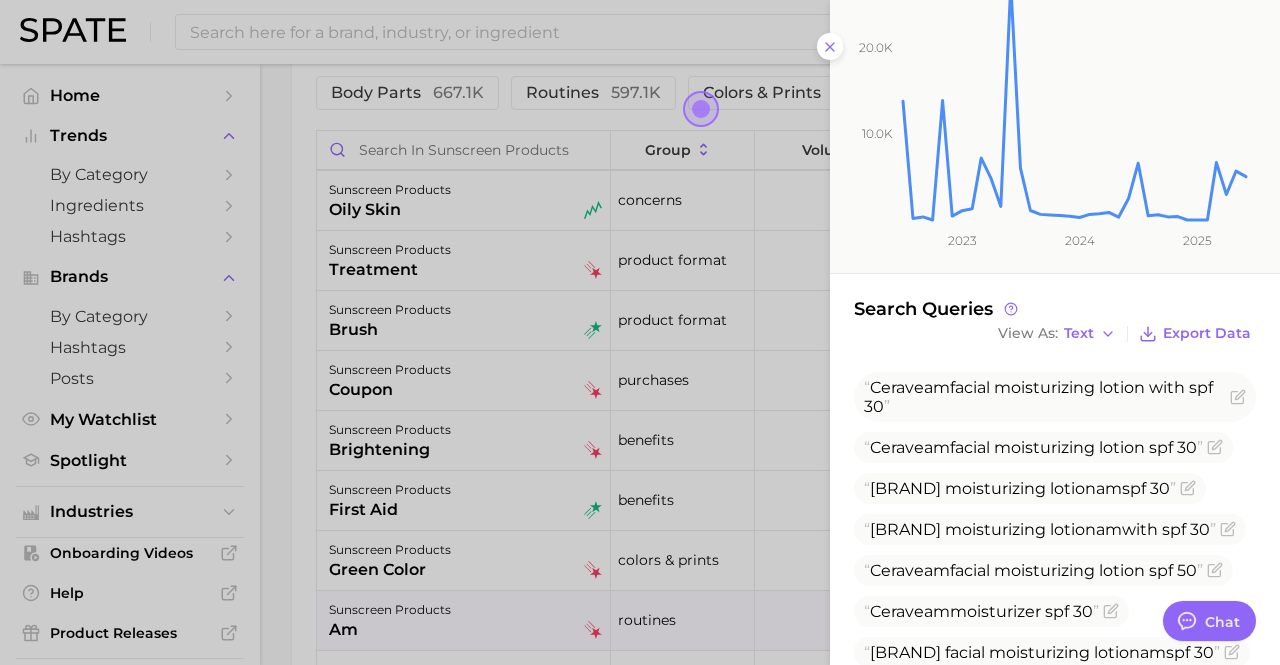click on "10.0k 20.0k 2023 2024 2025" 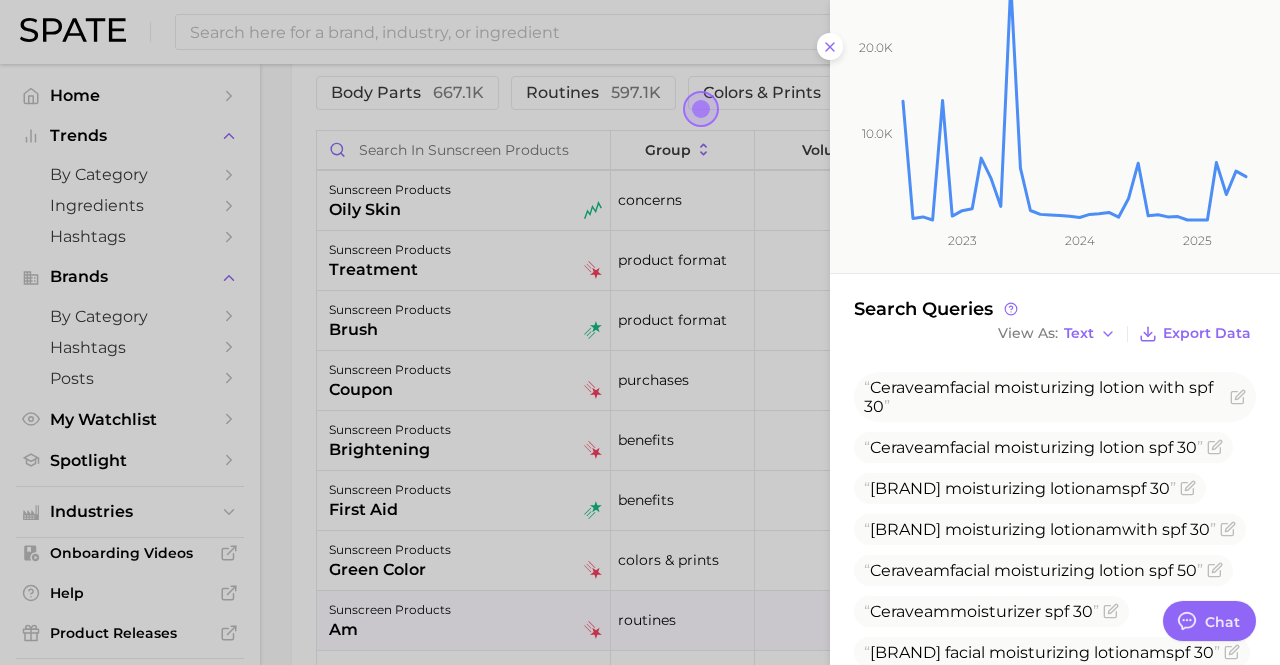 click at bounding box center (640, 332) 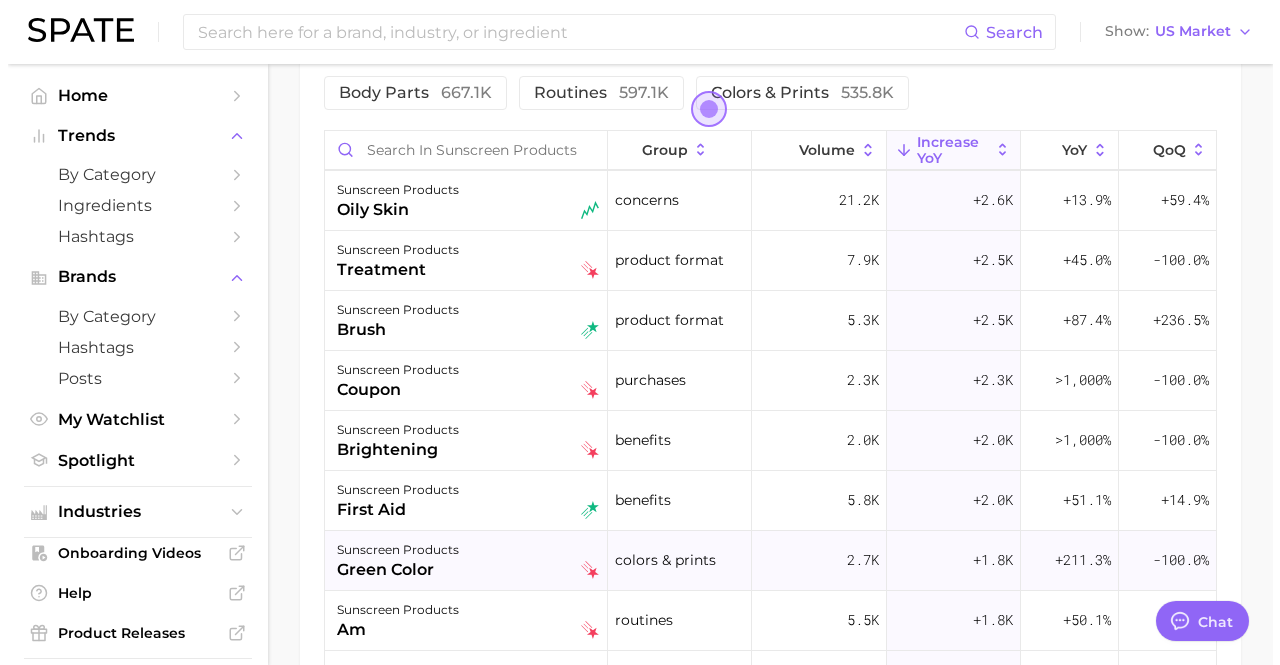 scroll, scrollTop: 1500, scrollLeft: 0, axis: vertical 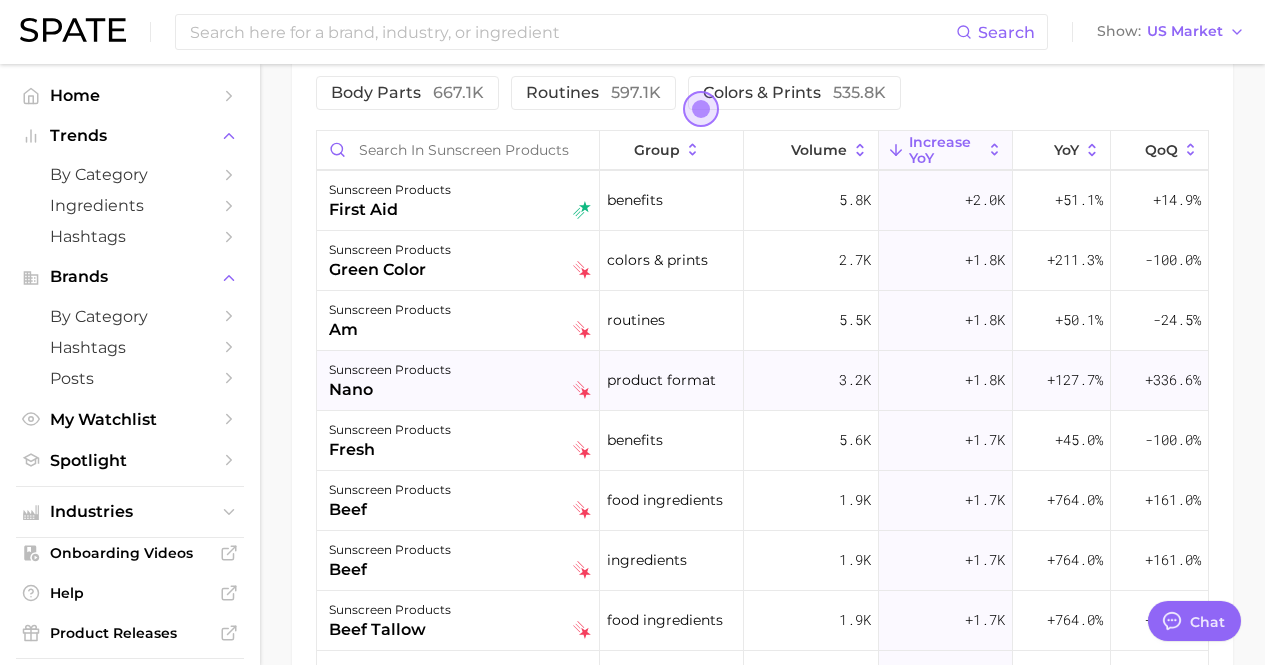 click on "nano" at bounding box center [390, 390] 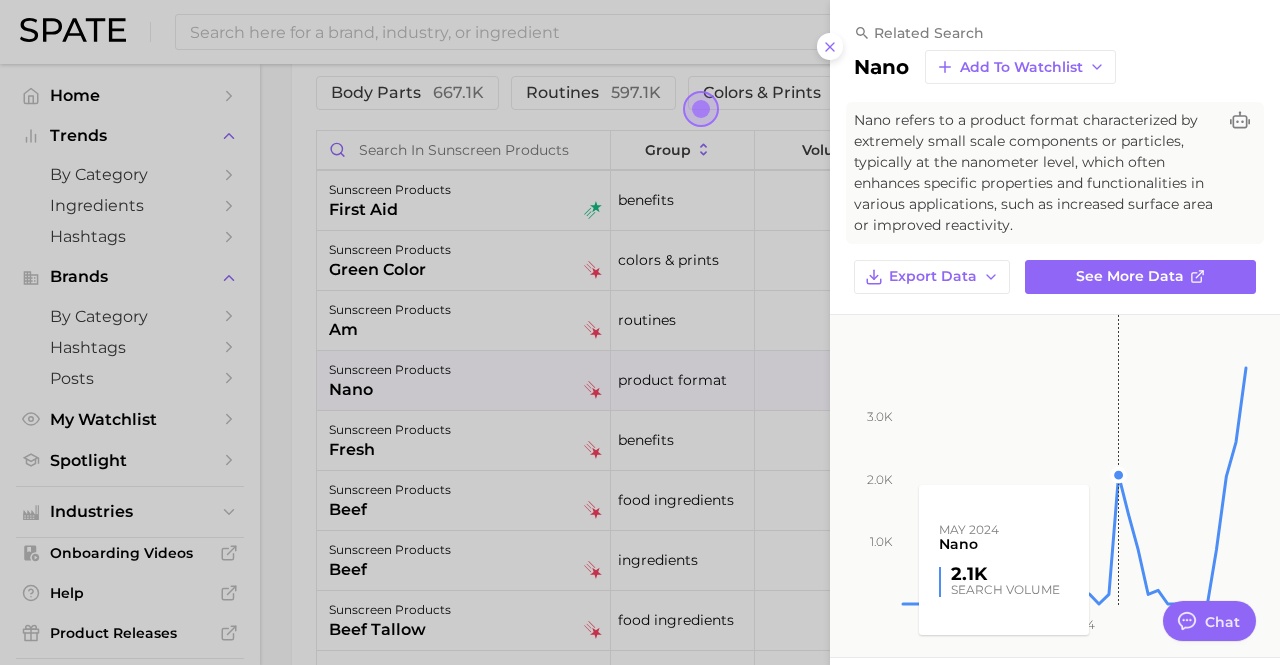 scroll, scrollTop: 274, scrollLeft: 0, axis: vertical 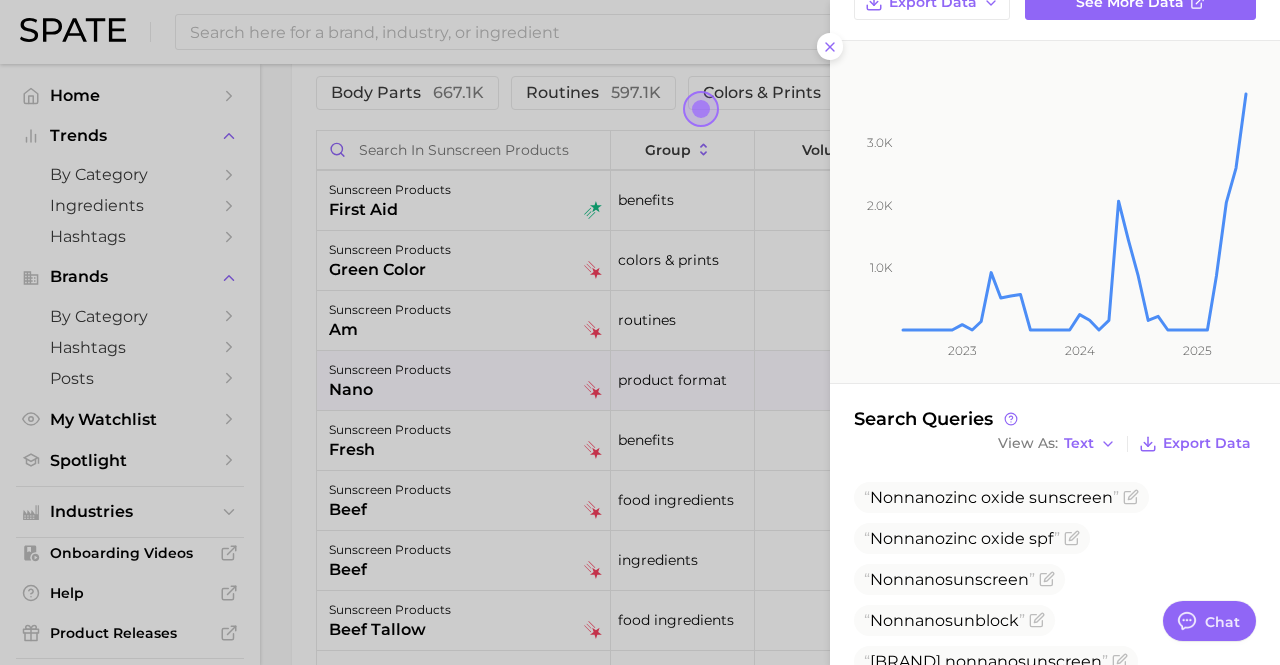 click at bounding box center (640, 332) 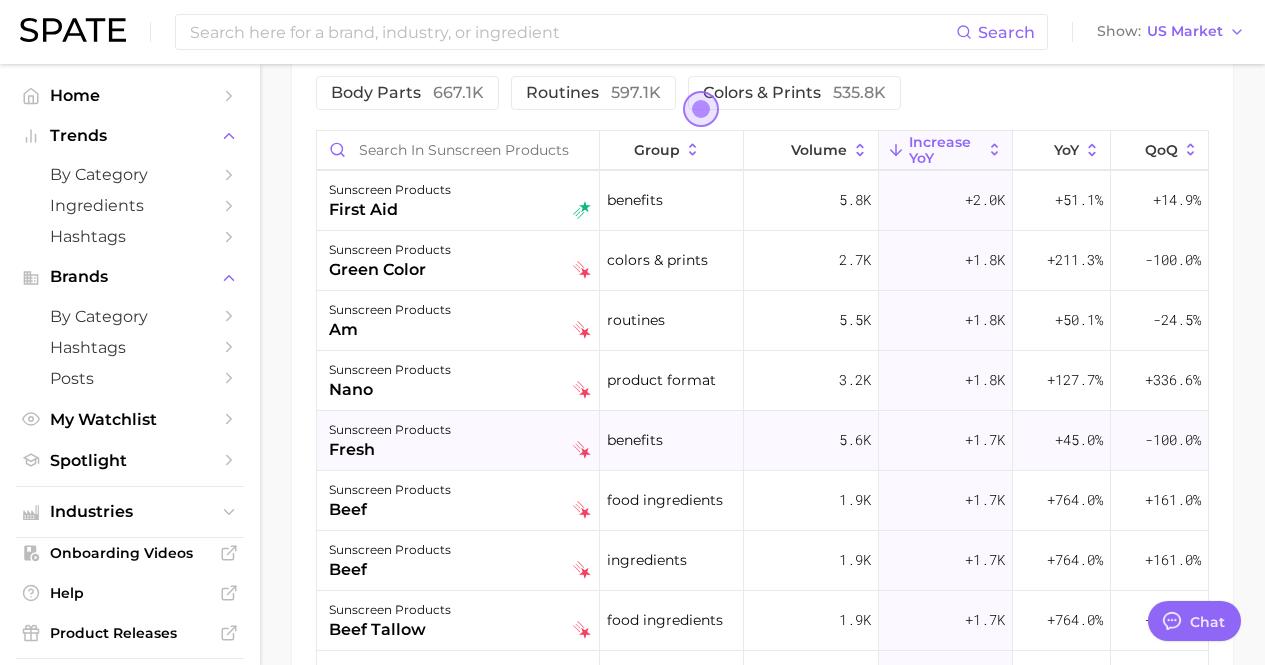 click on "fresh" at bounding box center (390, 450) 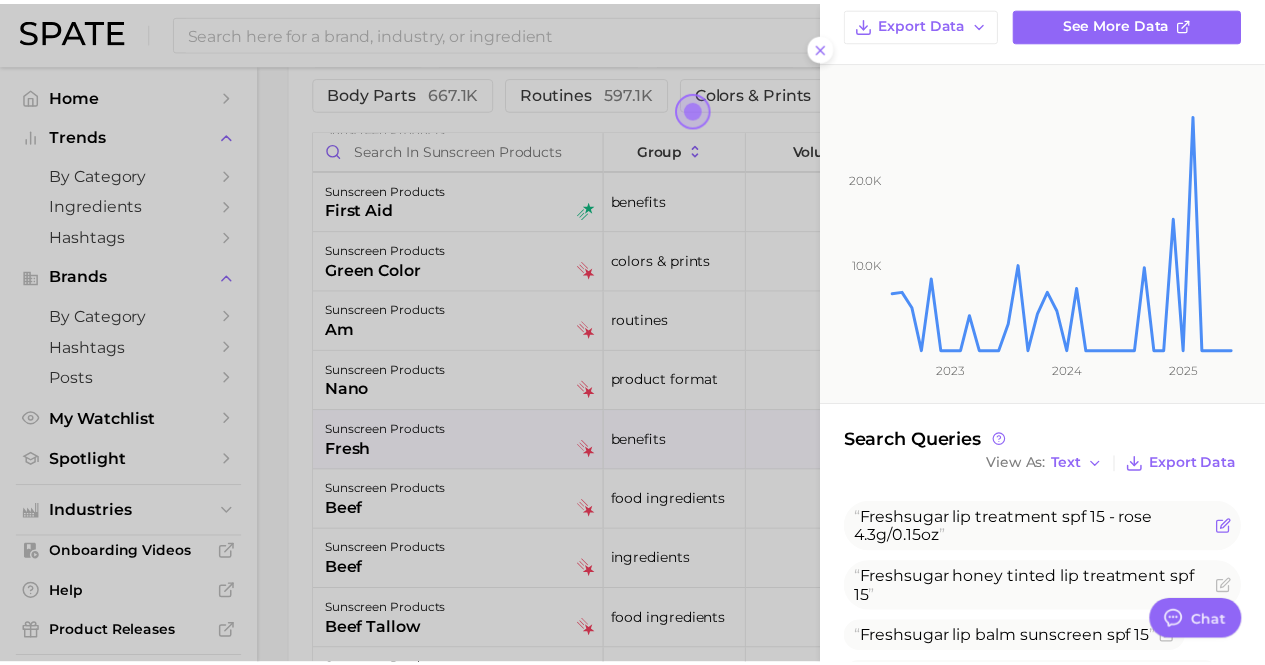 scroll, scrollTop: 400, scrollLeft: 0, axis: vertical 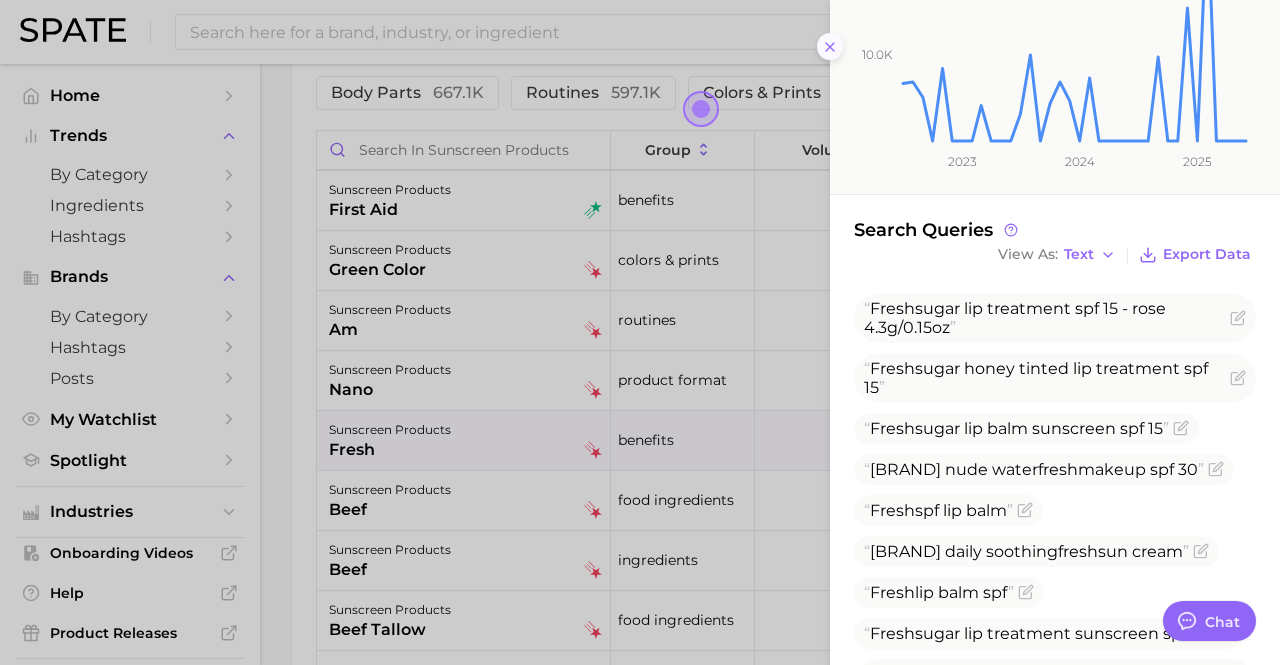 click 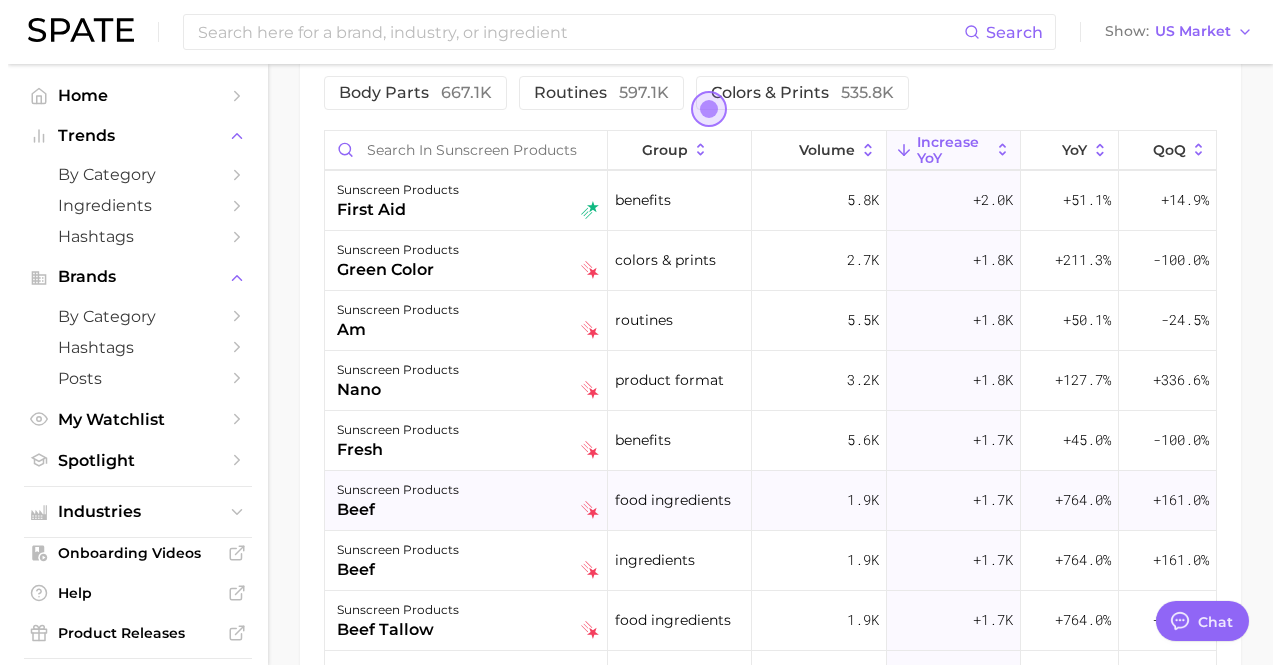 scroll, scrollTop: 1800, scrollLeft: 0, axis: vertical 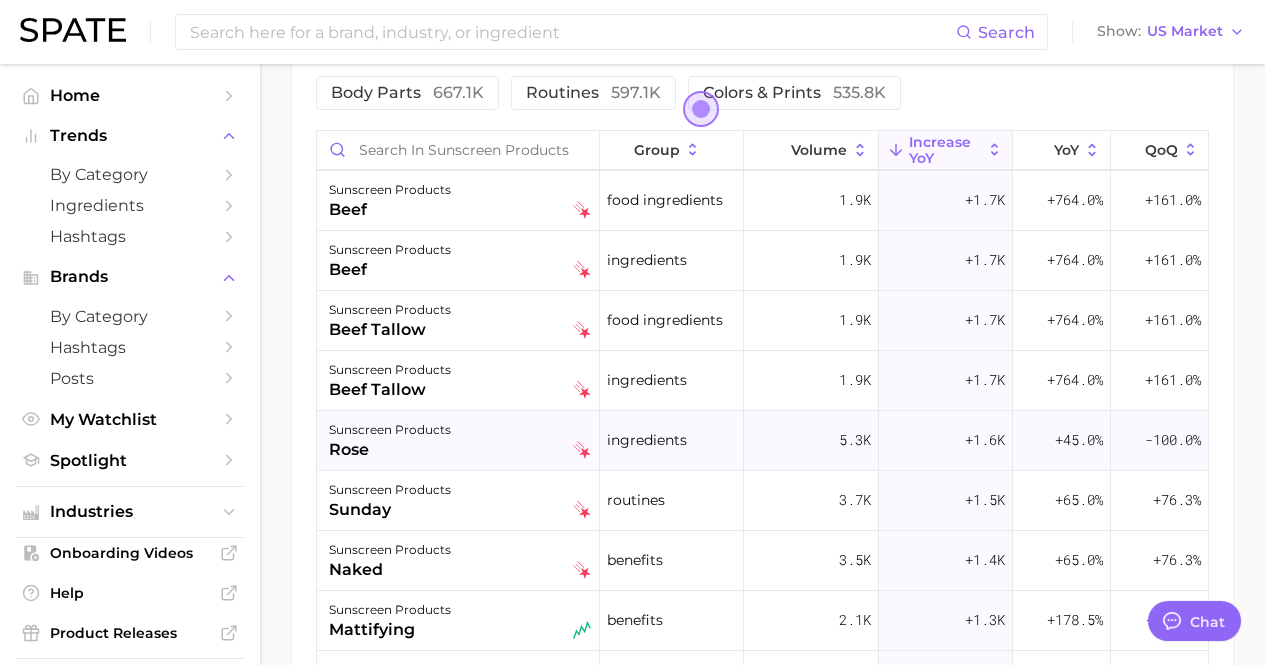 click on "sunscreen products" at bounding box center (390, 430) 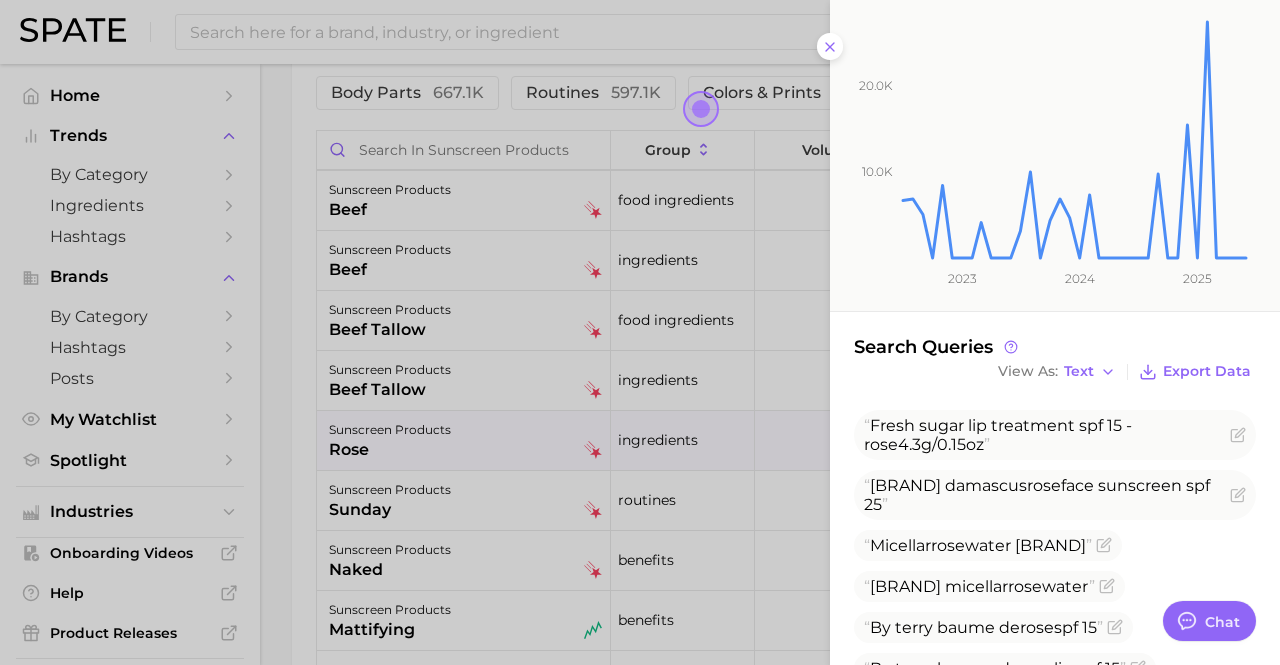 scroll, scrollTop: 483, scrollLeft: 0, axis: vertical 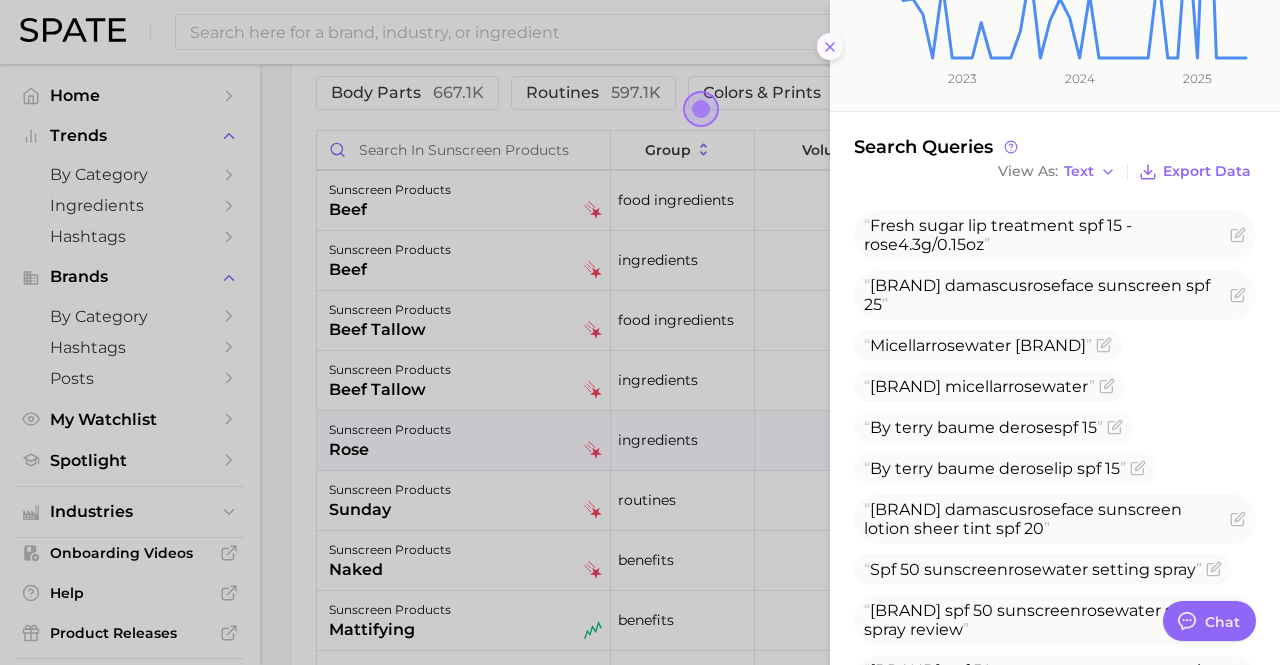 click 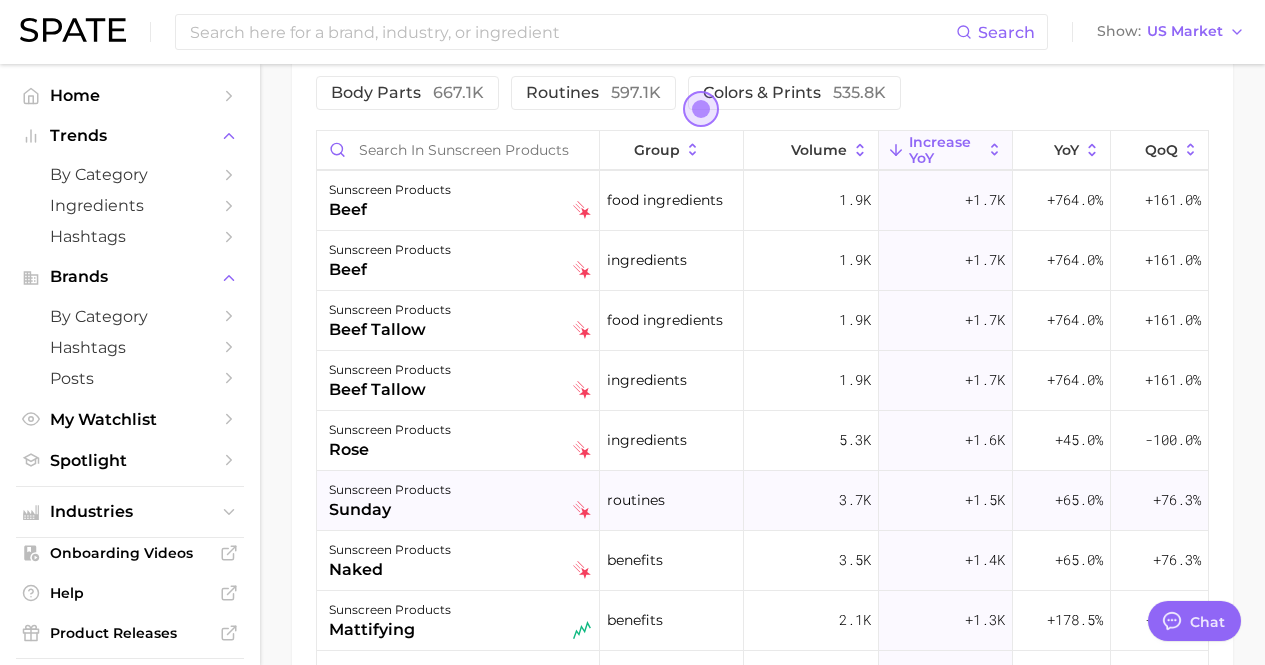 click on "sunday" at bounding box center [390, 510] 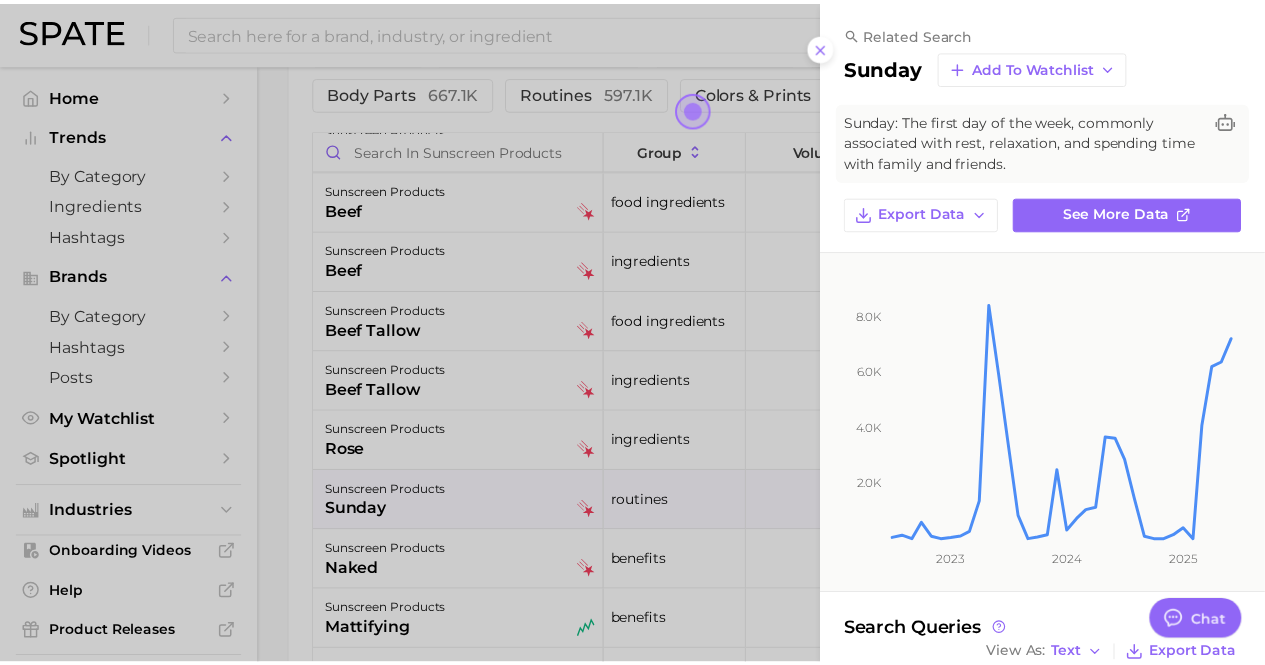 scroll, scrollTop: 194, scrollLeft: 0, axis: vertical 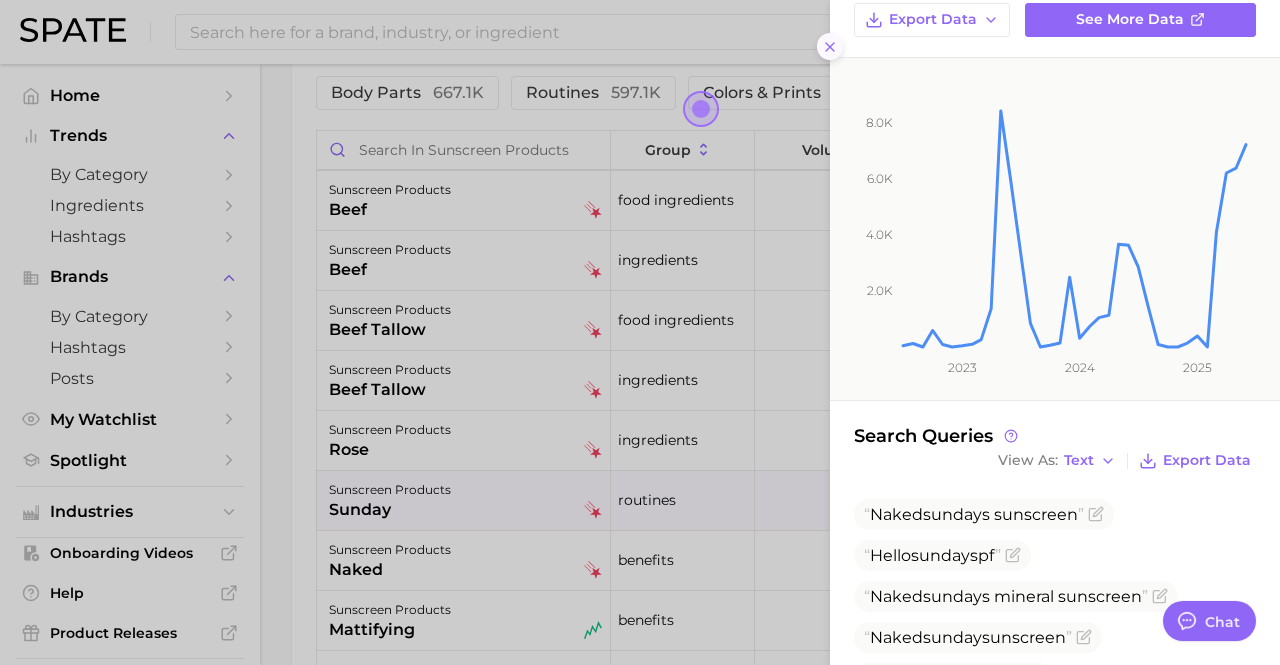 click 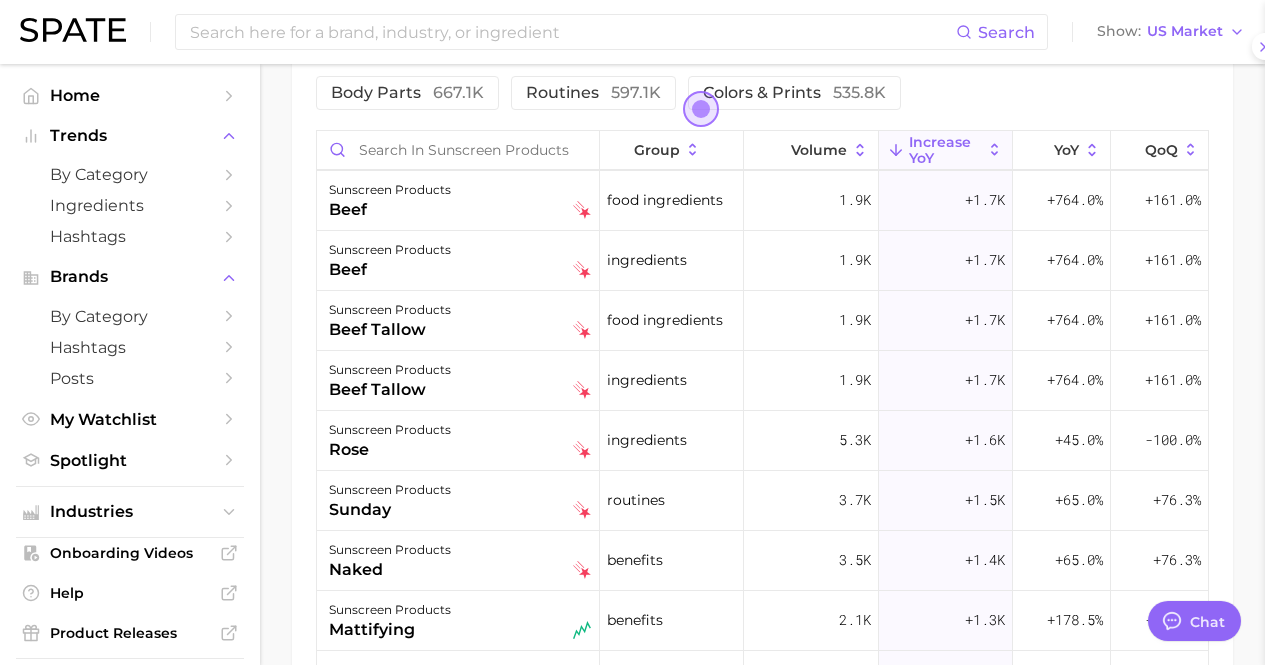 type 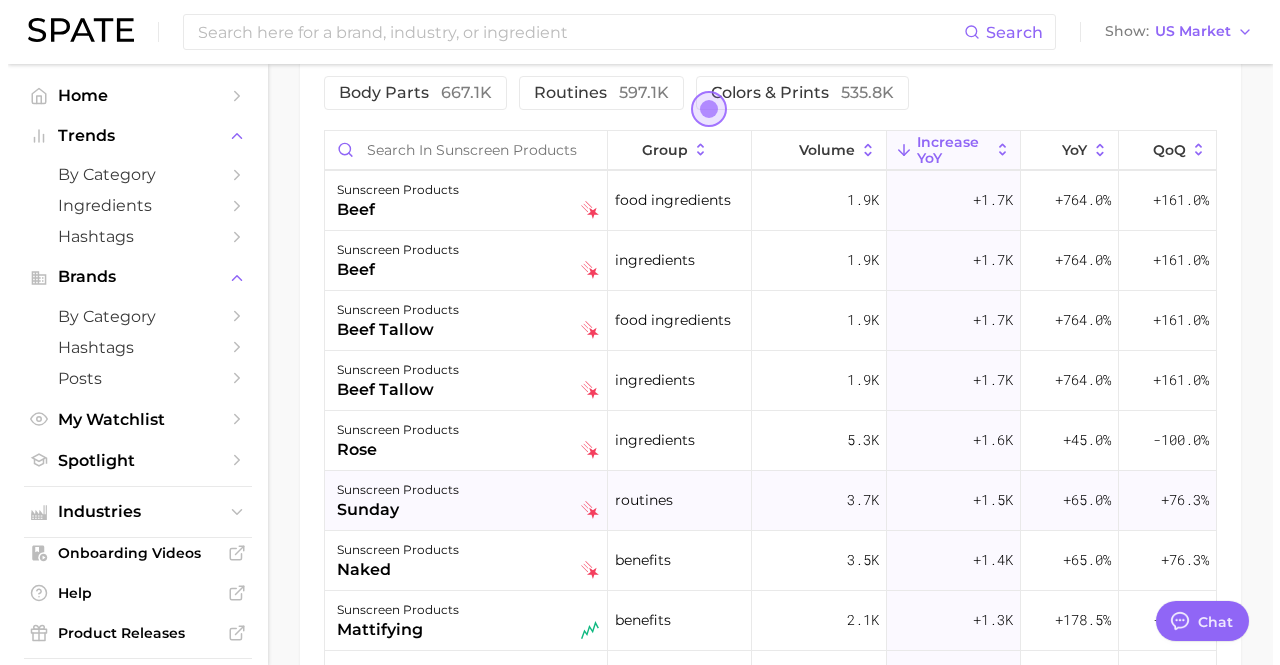 scroll, scrollTop: 2200, scrollLeft: 0, axis: vertical 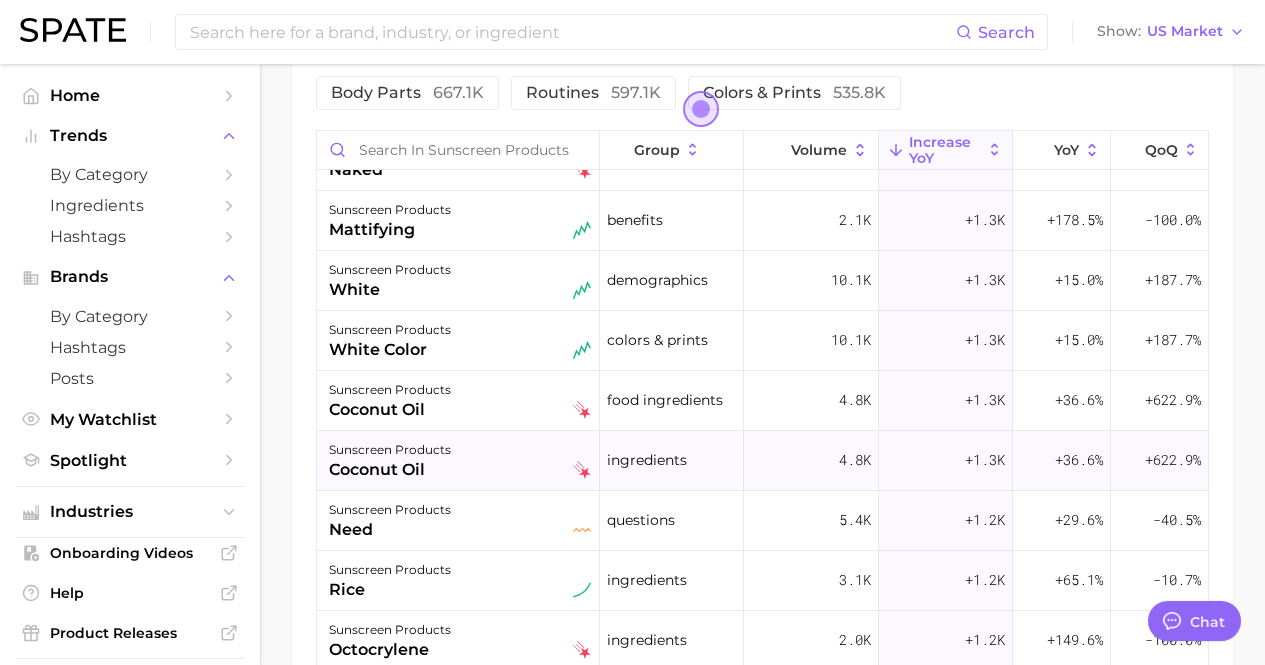 click on "coconut oil" at bounding box center (390, 470) 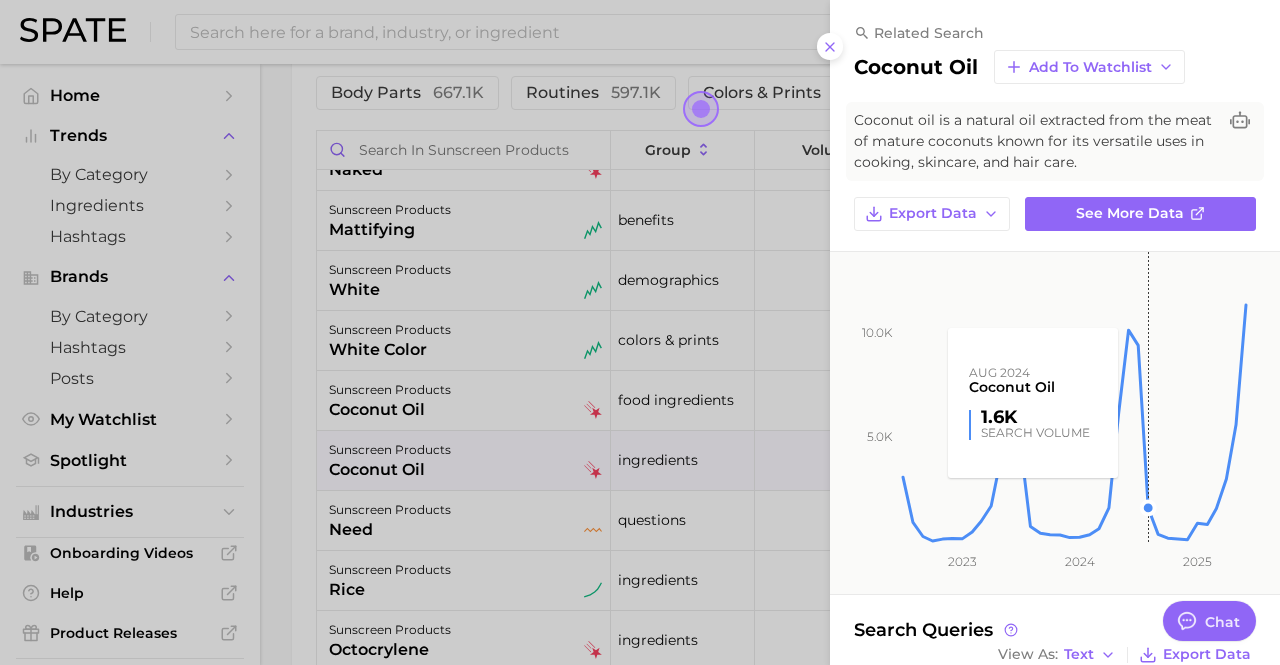 scroll, scrollTop: 211, scrollLeft: 0, axis: vertical 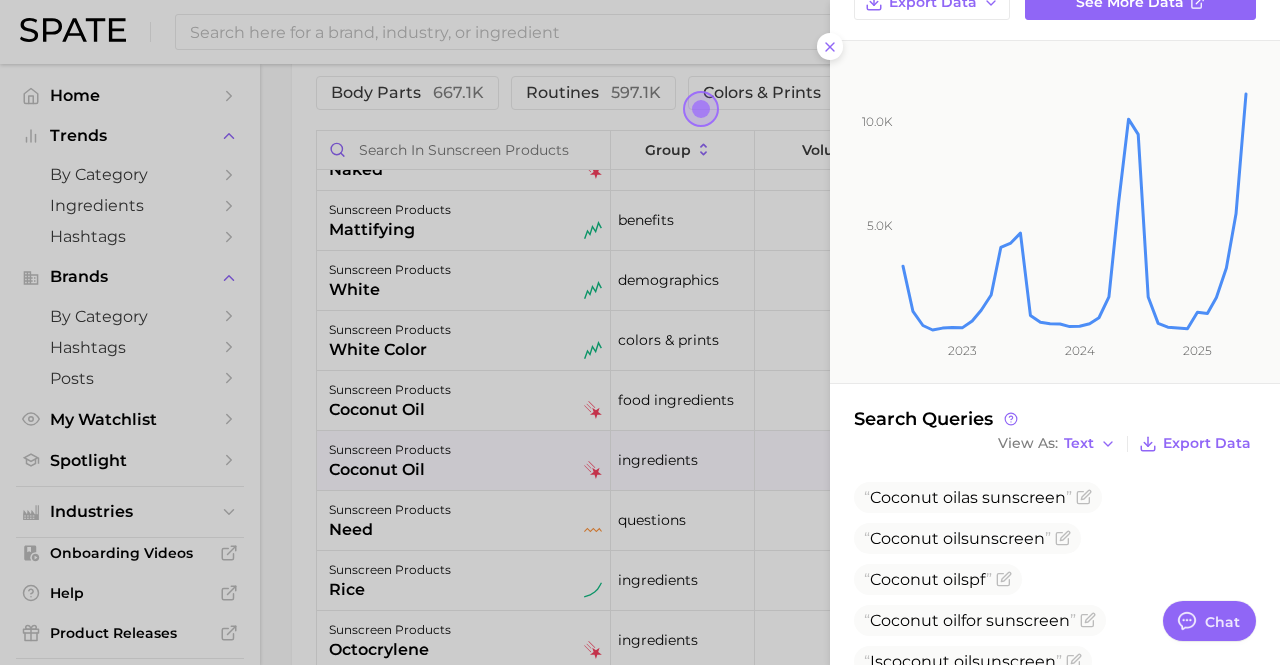 click on "[NUMBER] [NUMBER] [YEAR] [YEAR] [YEAR]" 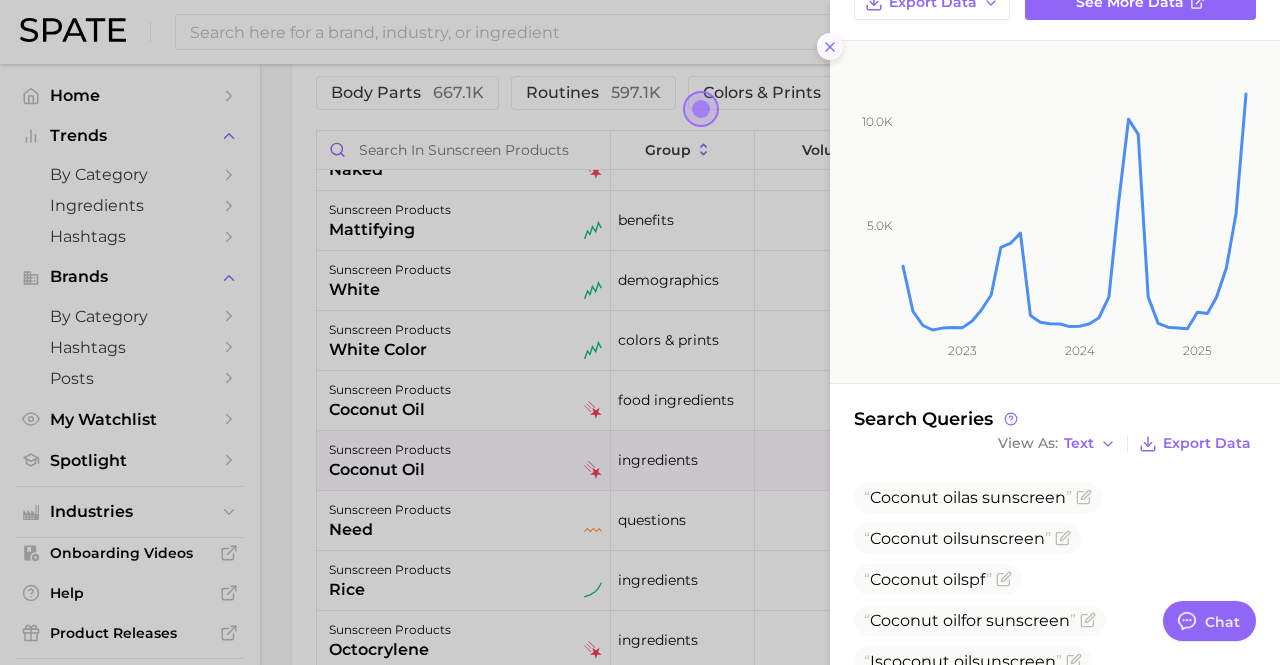 click at bounding box center [830, 46] 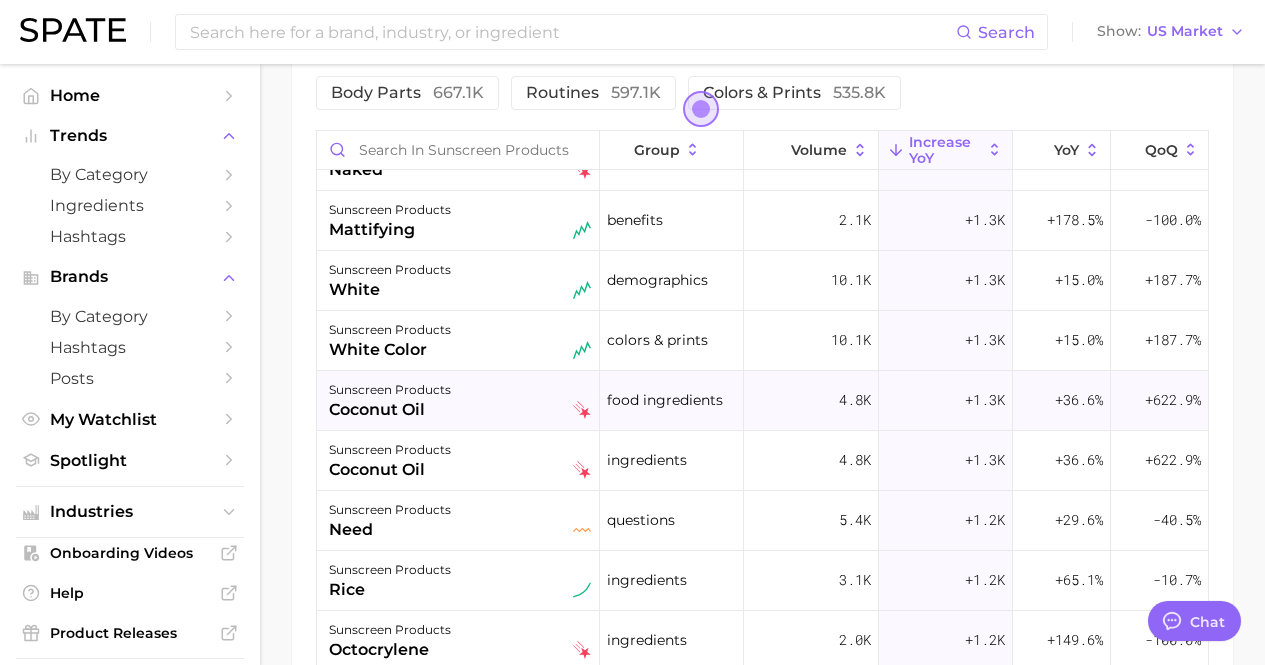 click on "coconut oil" at bounding box center [390, 410] 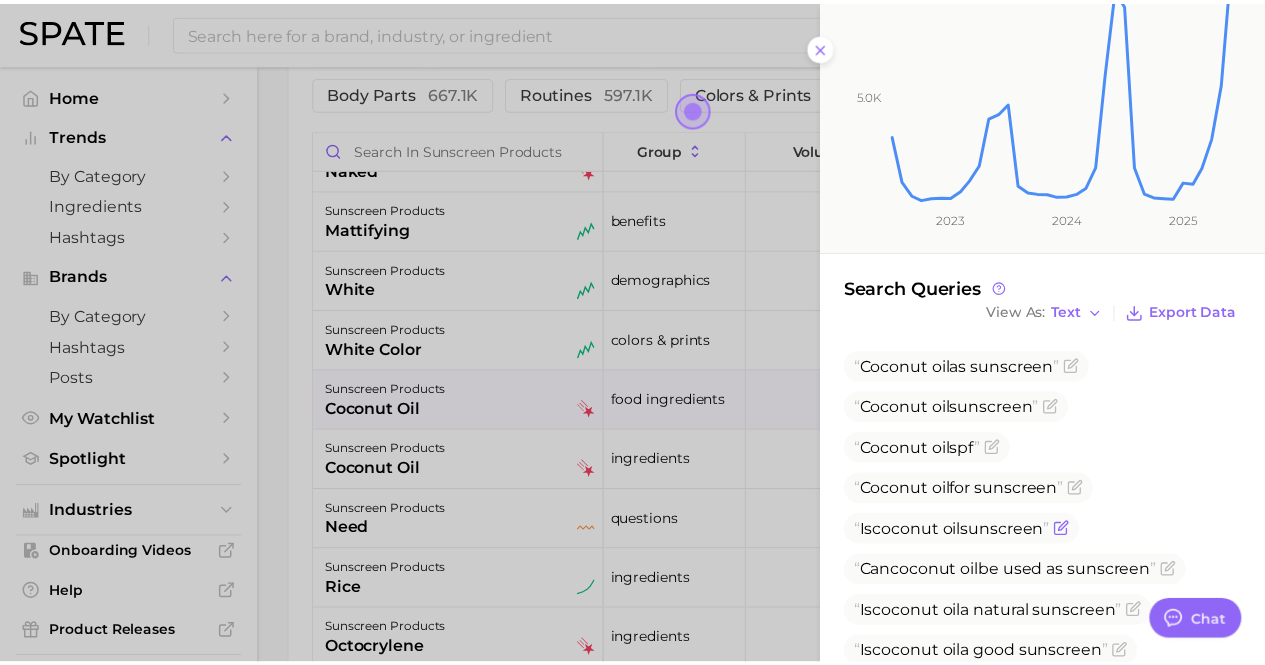 scroll, scrollTop: 400, scrollLeft: 0, axis: vertical 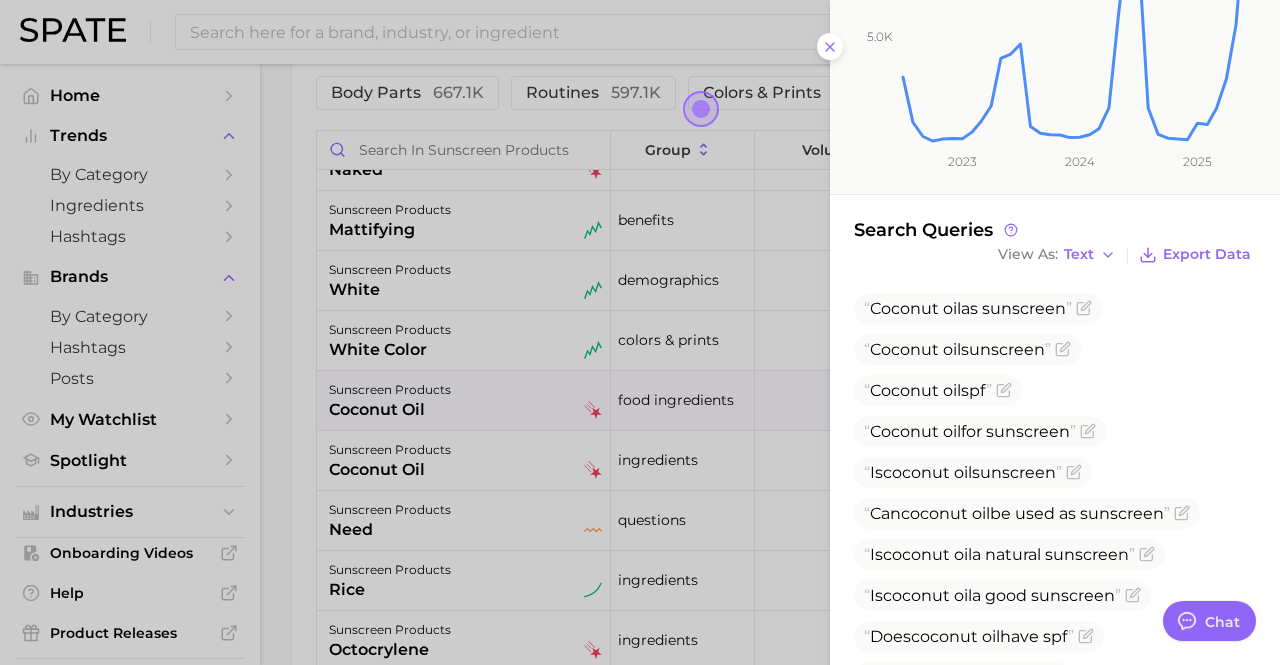 click on "[NUMBER] [NUMBER] [YEAR] [YEAR] [YEAR]" 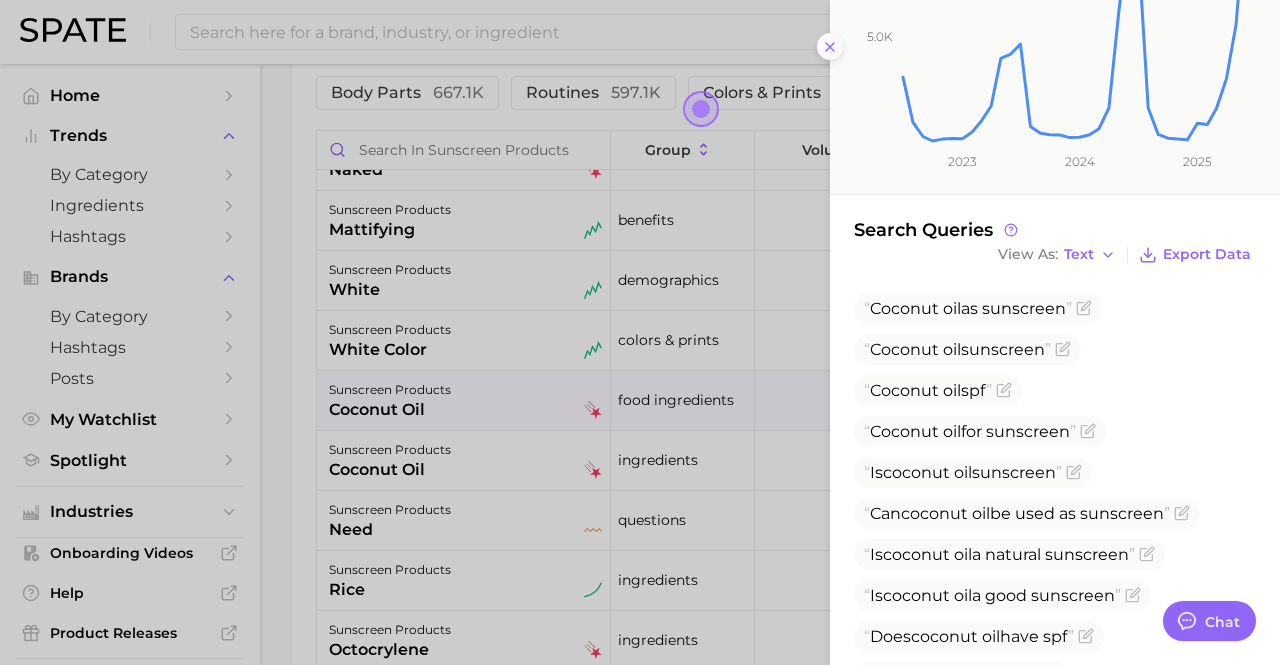 click 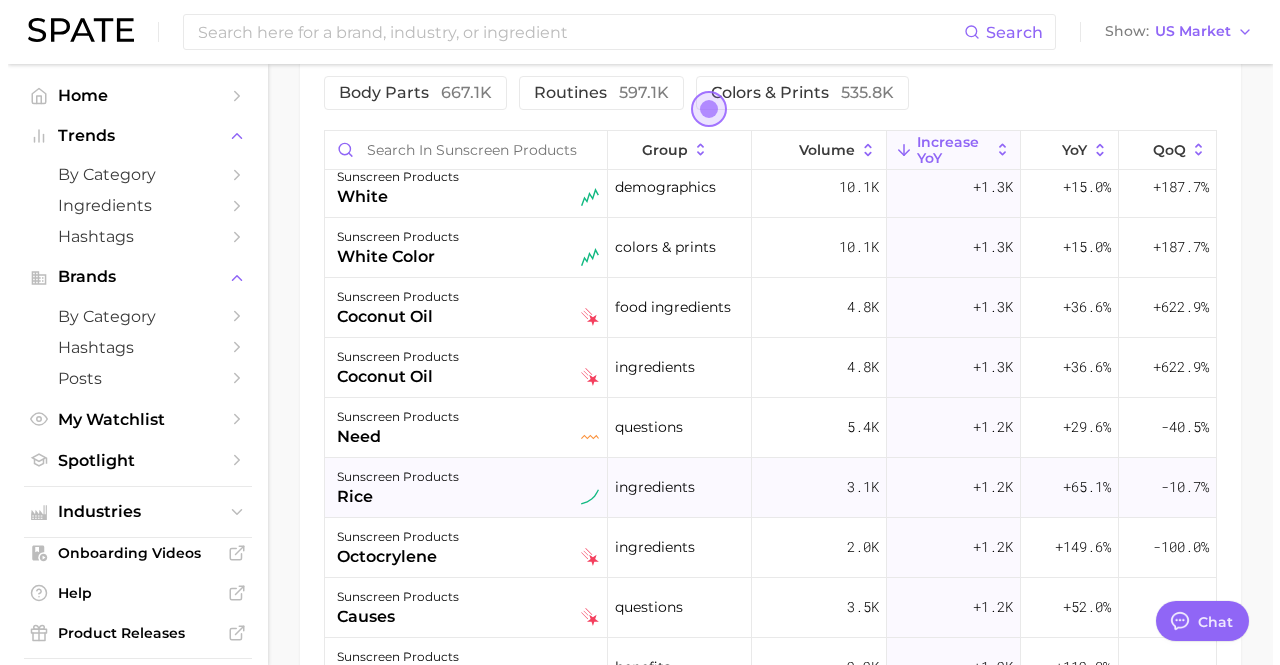 scroll, scrollTop: 2300, scrollLeft: 0, axis: vertical 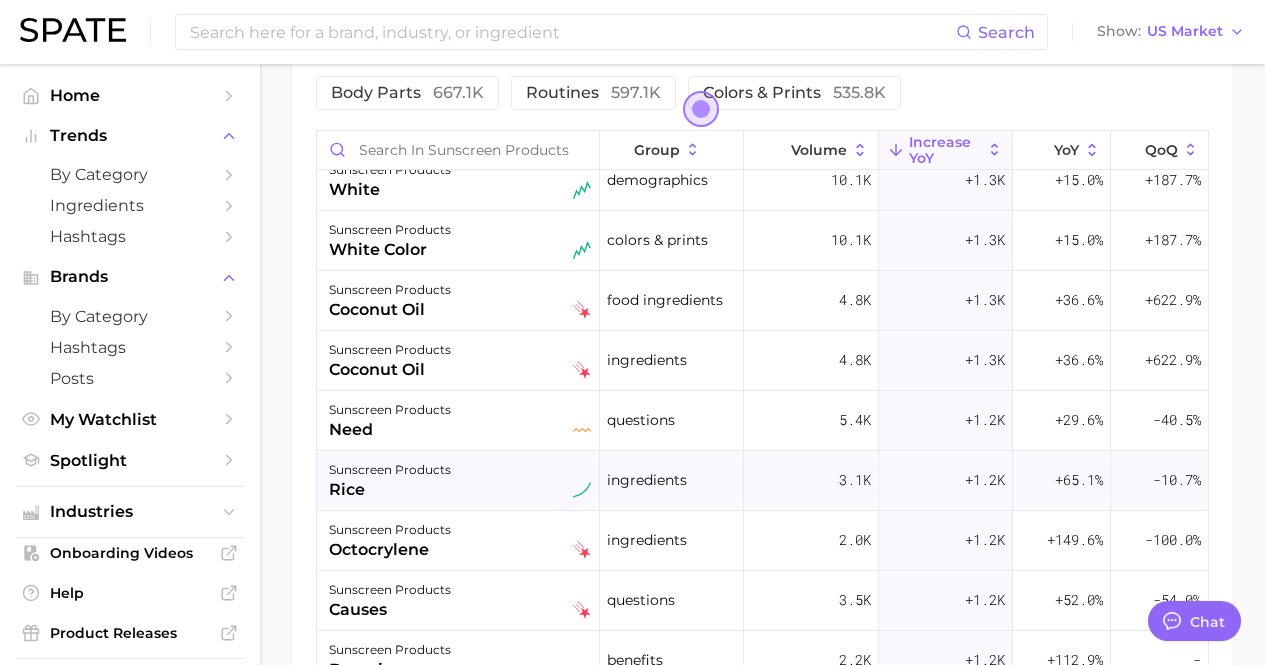click on "sunscreen products rice" at bounding box center [458, 481] 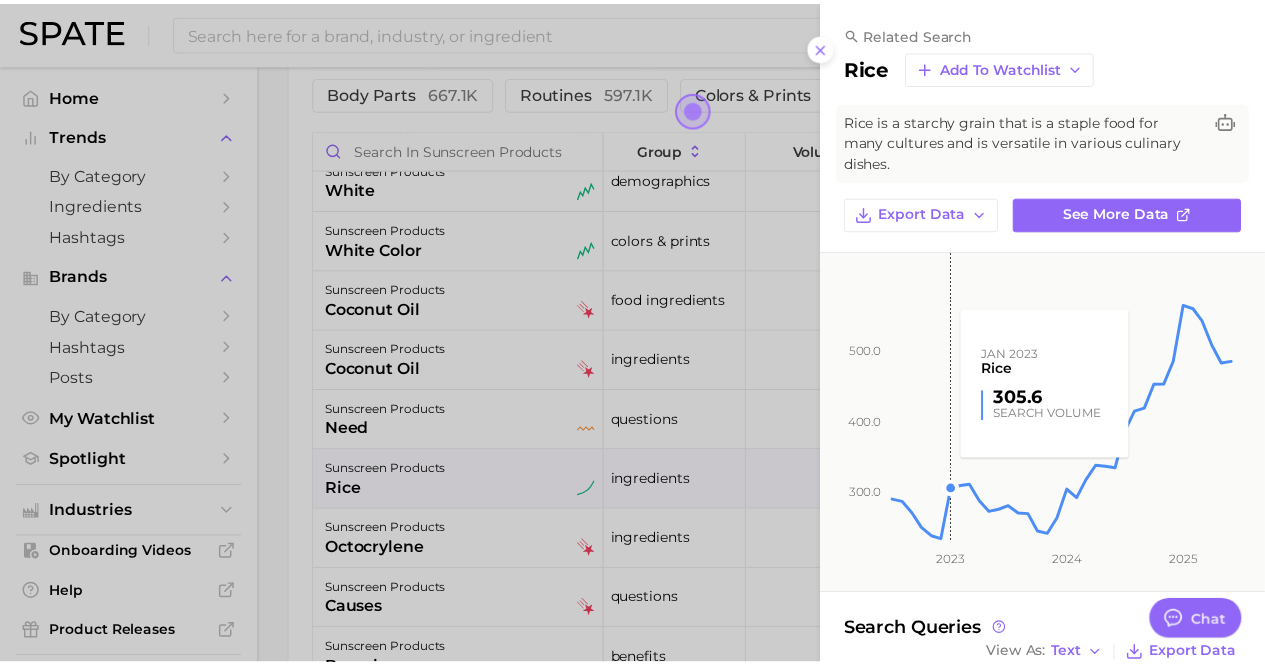 scroll, scrollTop: 211, scrollLeft: 0, axis: vertical 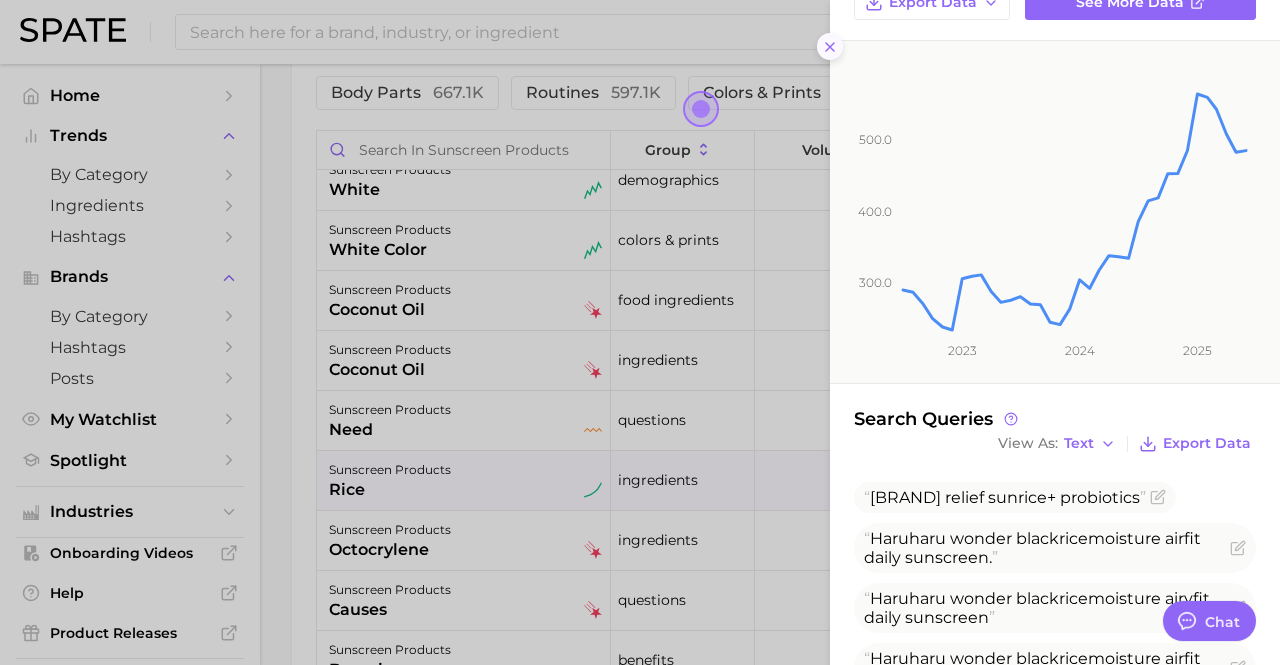 click 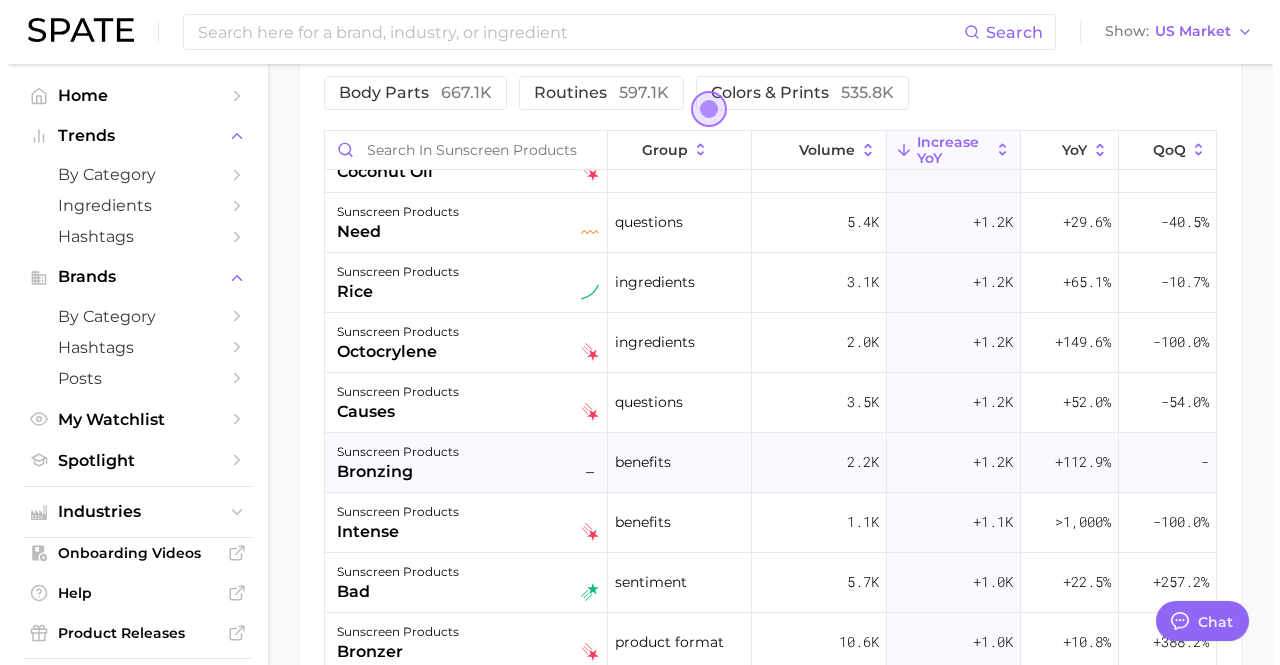 scroll, scrollTop: 2500, scrollLeft: 0, axis: vertical 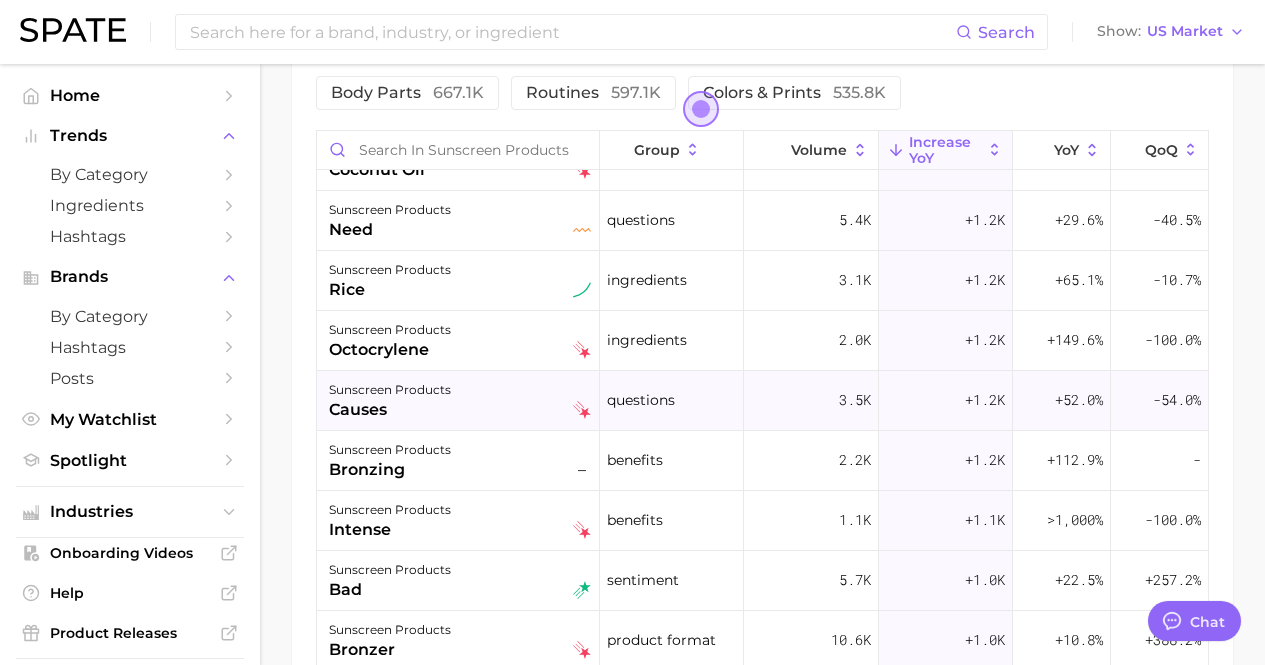 click on "sunscreen products" at bounding box center [390, 390] 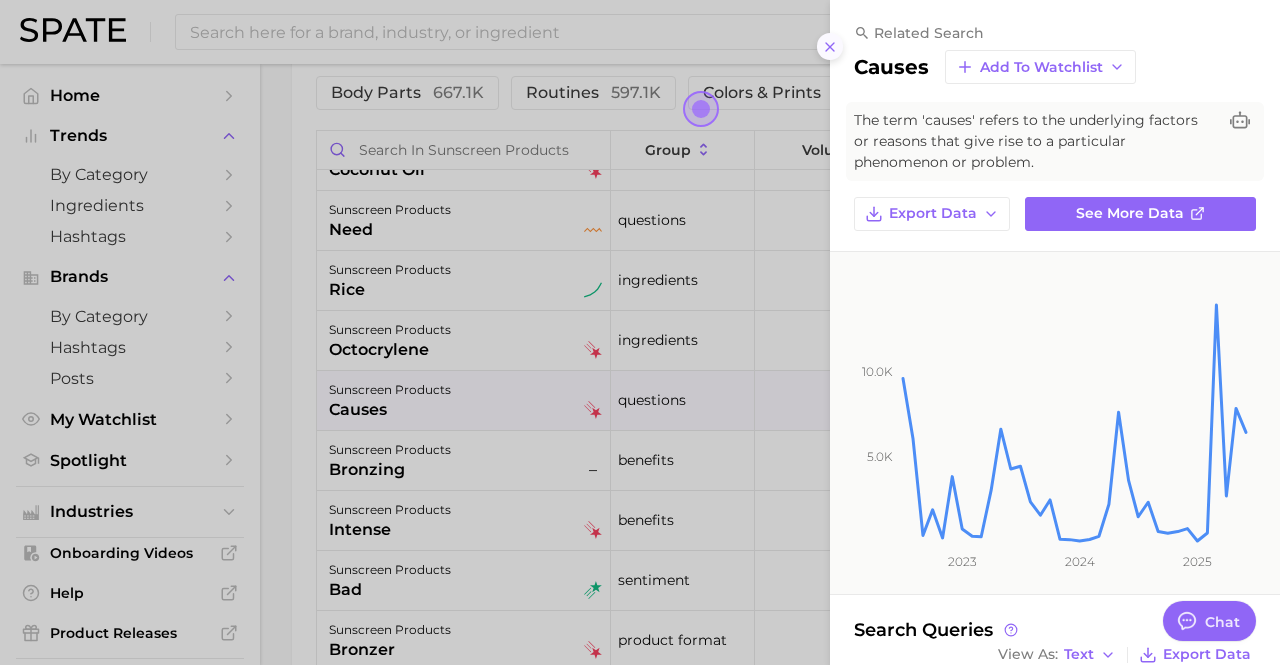drag, startPoint x: 827, startPoint y: 39, endPoint x: 521, endPoint y: 194, distance: 343.0175 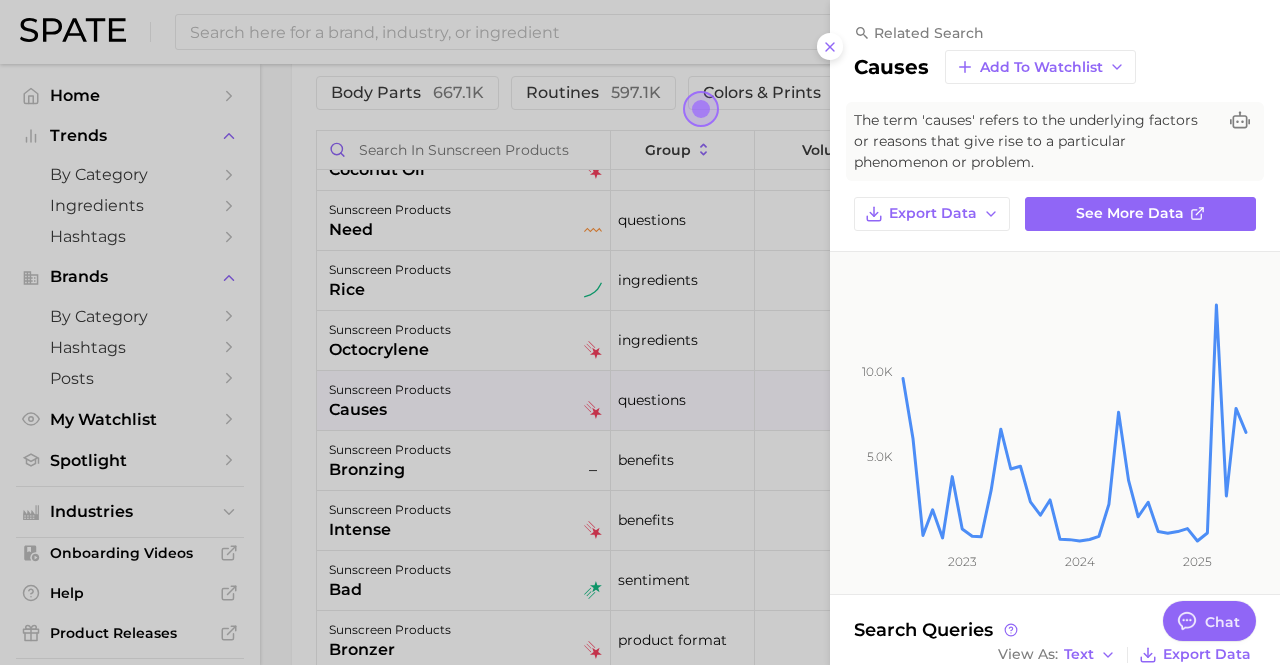 click 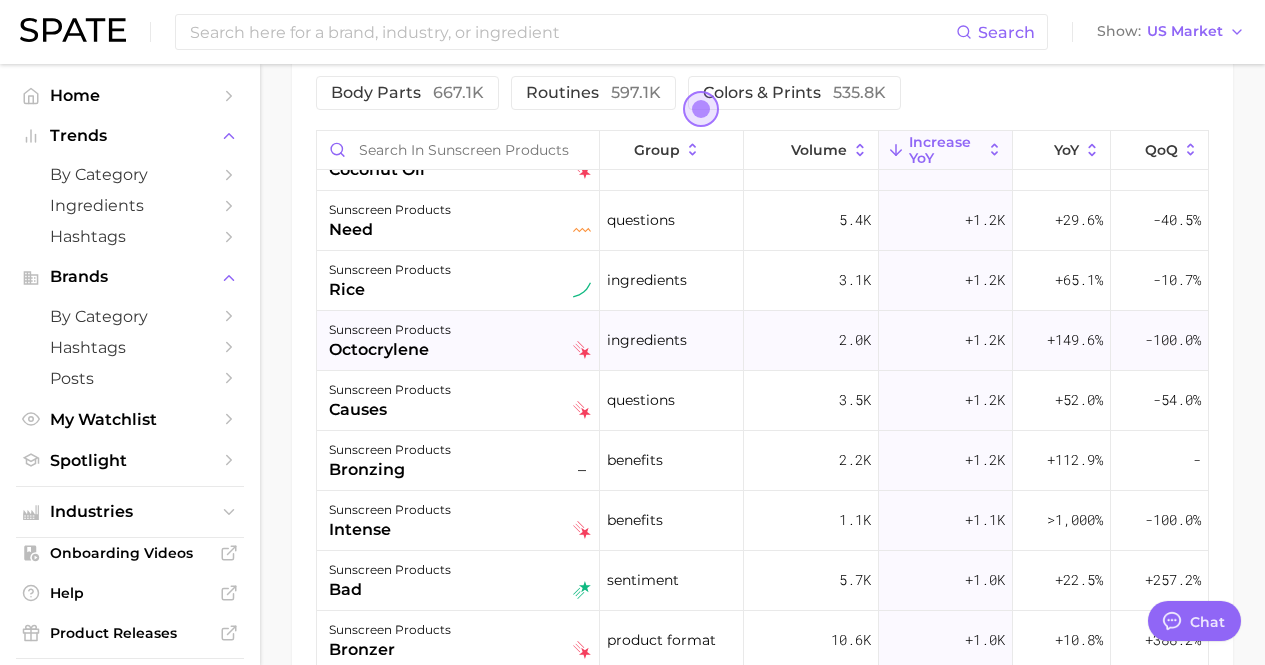 click on "sunscreen products" at bounding box center (390, 330) 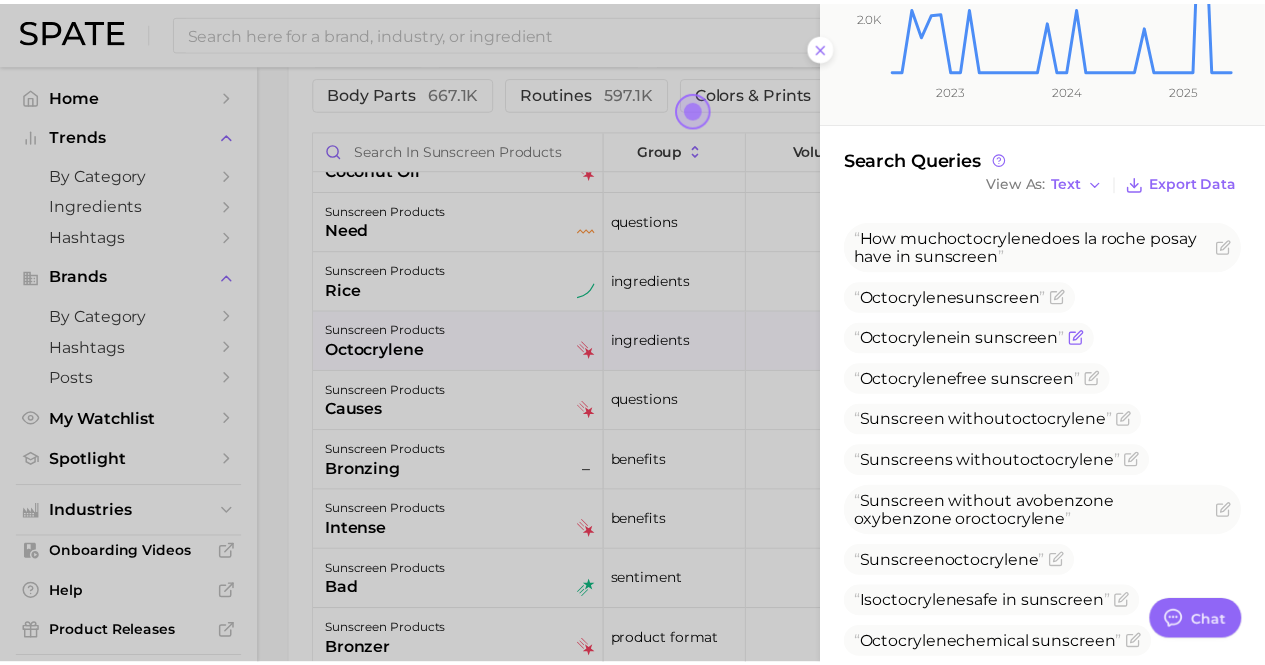 scroll, scrollTop: 496, scrollLeft: 0, axis: vertical 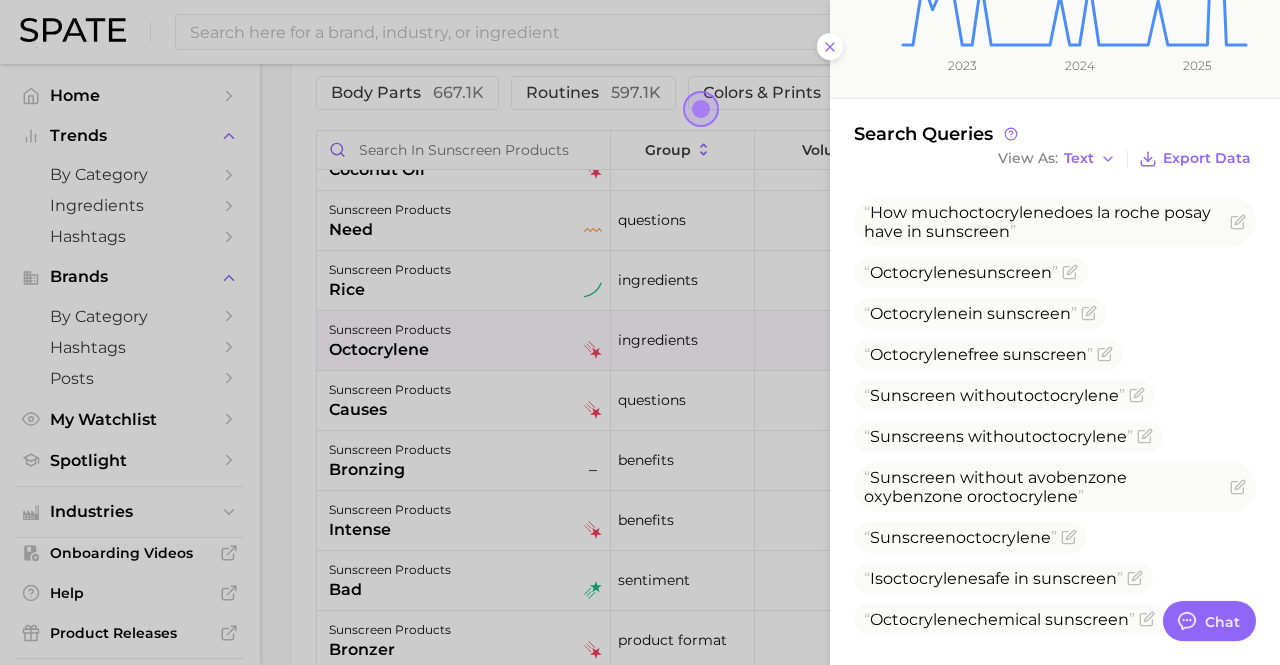 click on "[NUMBER] [NUMBER] [NUMBER] [NUMBER] [YEAR] [YEAR] [YEAR]" 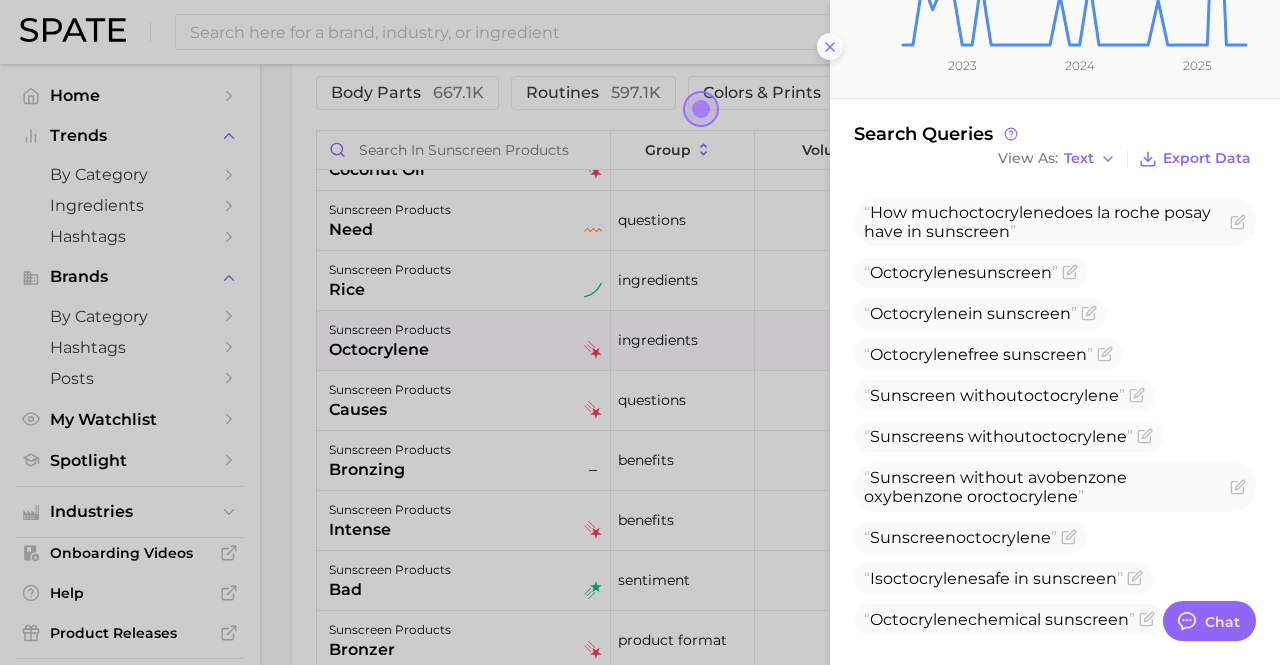 click 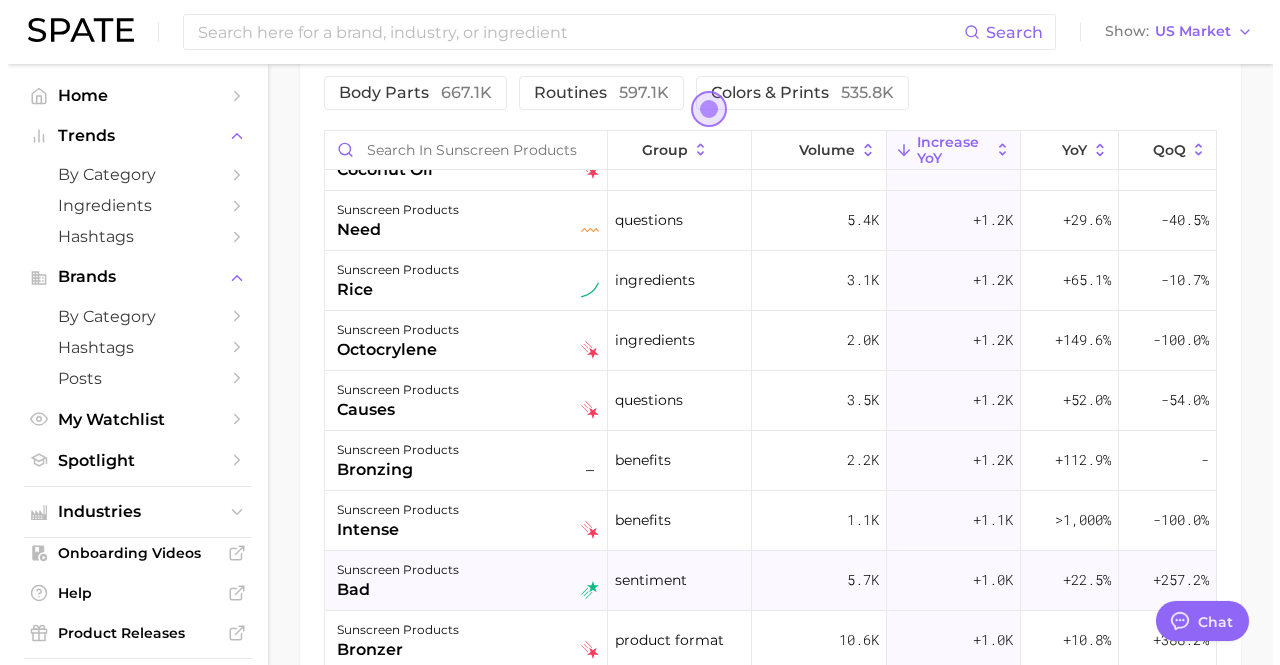 scroll, scrollTop: 2600, scrollLeft: 0, axis: vertical 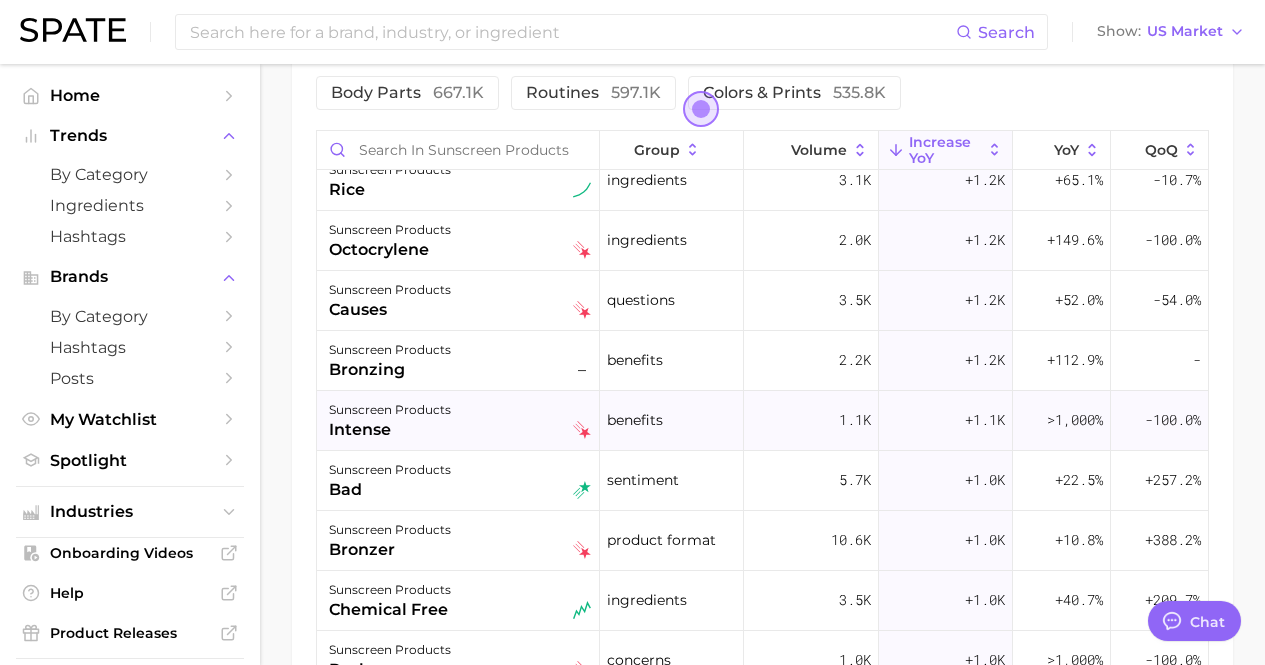 click on "sunscreen products" at bounding box center (390, 410) 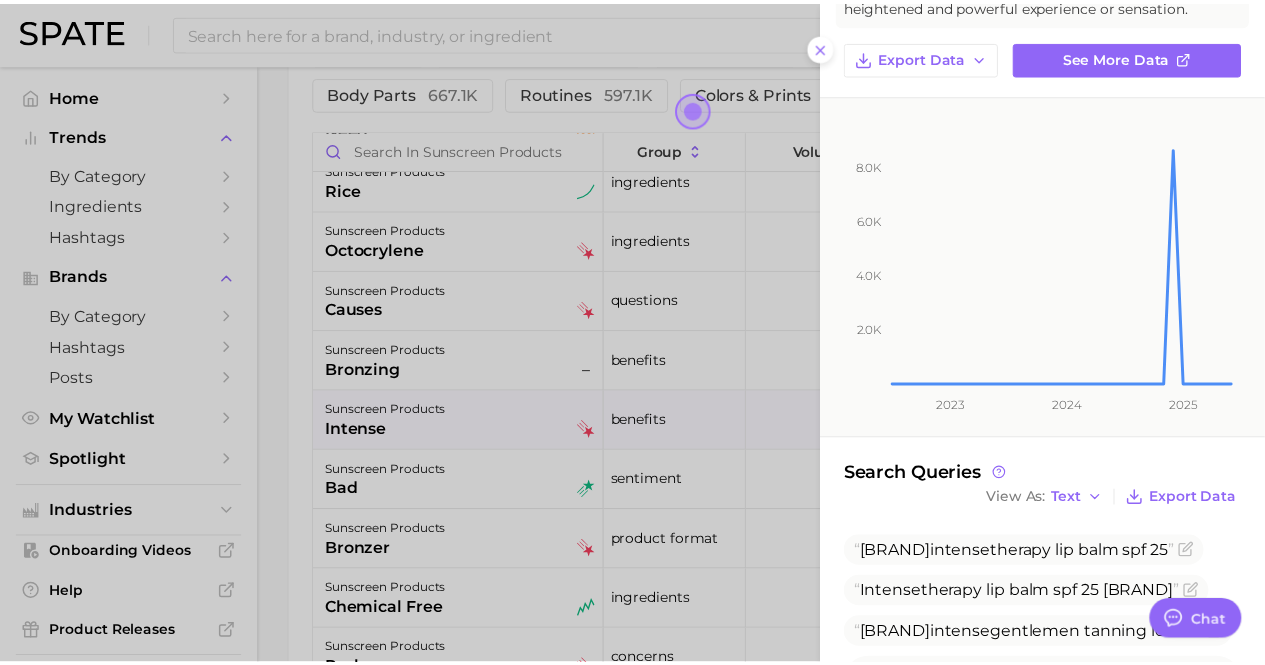 scroll, scrollTop: 336, scrollLeft: 0, axis: vertical 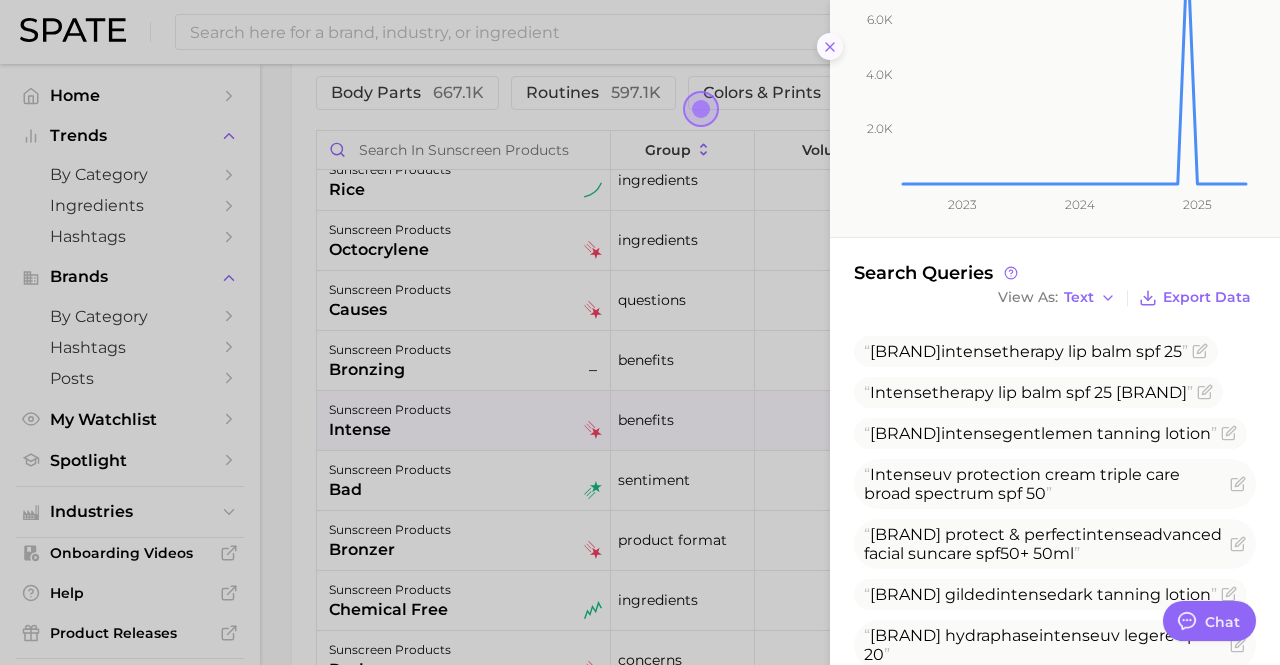 click 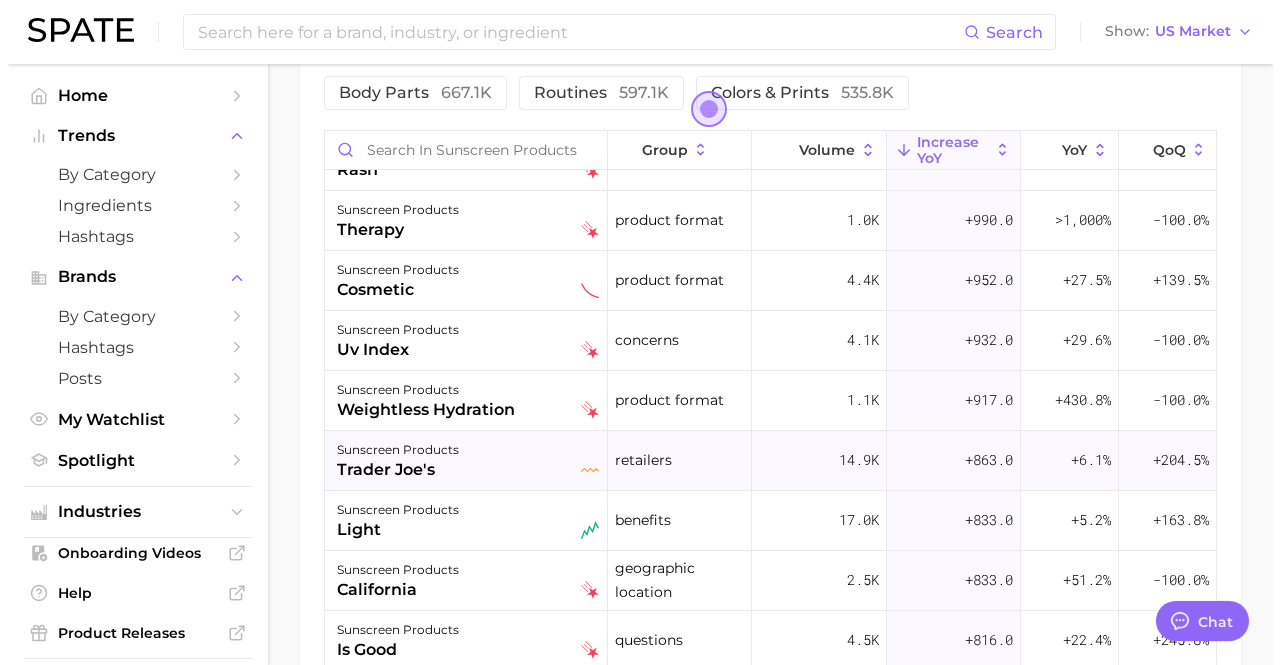 scroll, scrollTop: 3000, scrollLeft: 0, axis: vertical 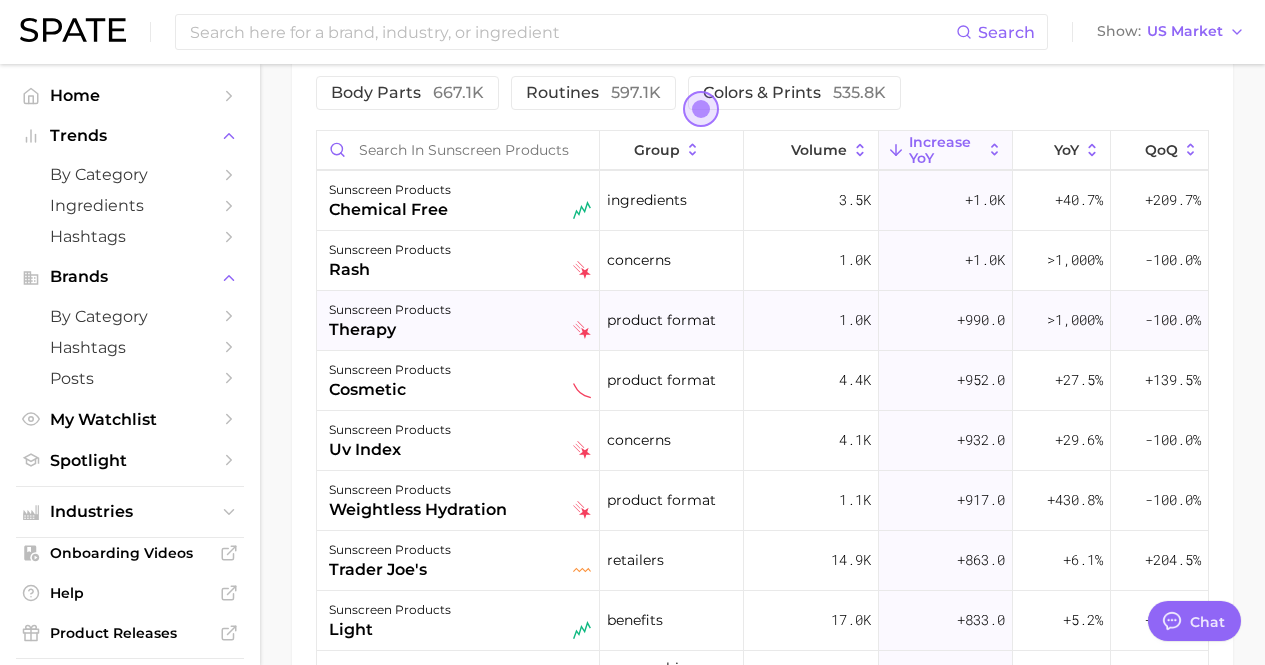 click on "sunscreen products" at bounding box center (390, 310) 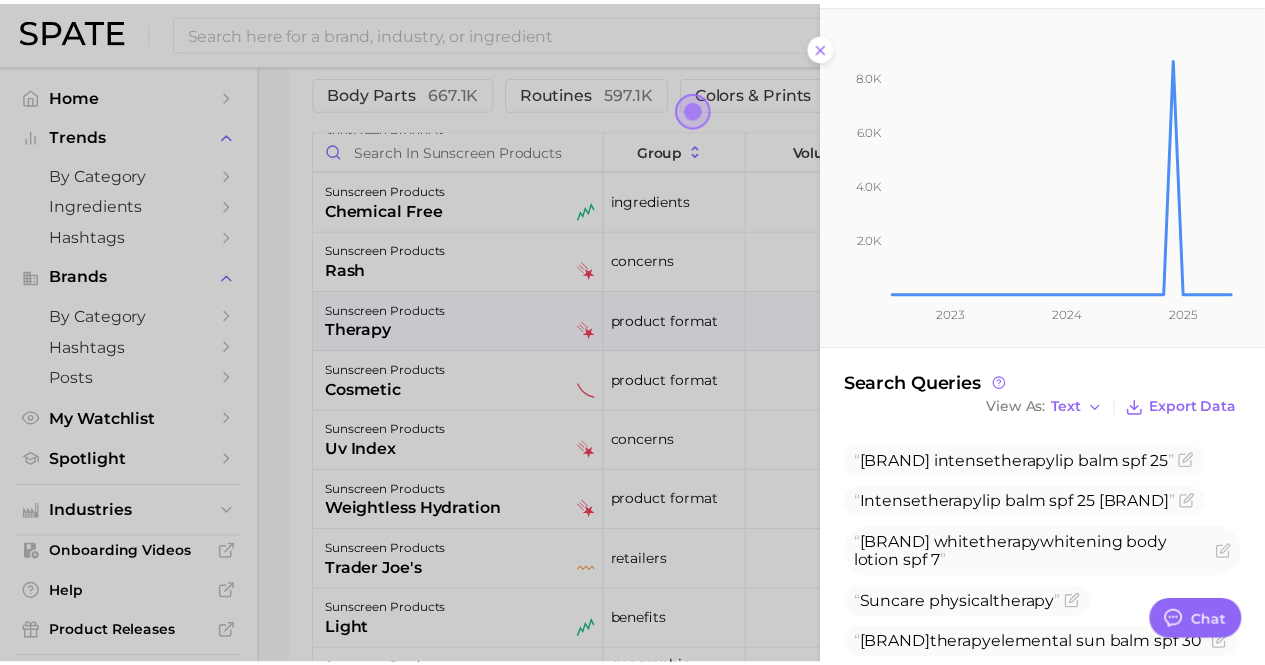 scroll, scrollTop: 350, scrollLeft: 0, axis: vertical 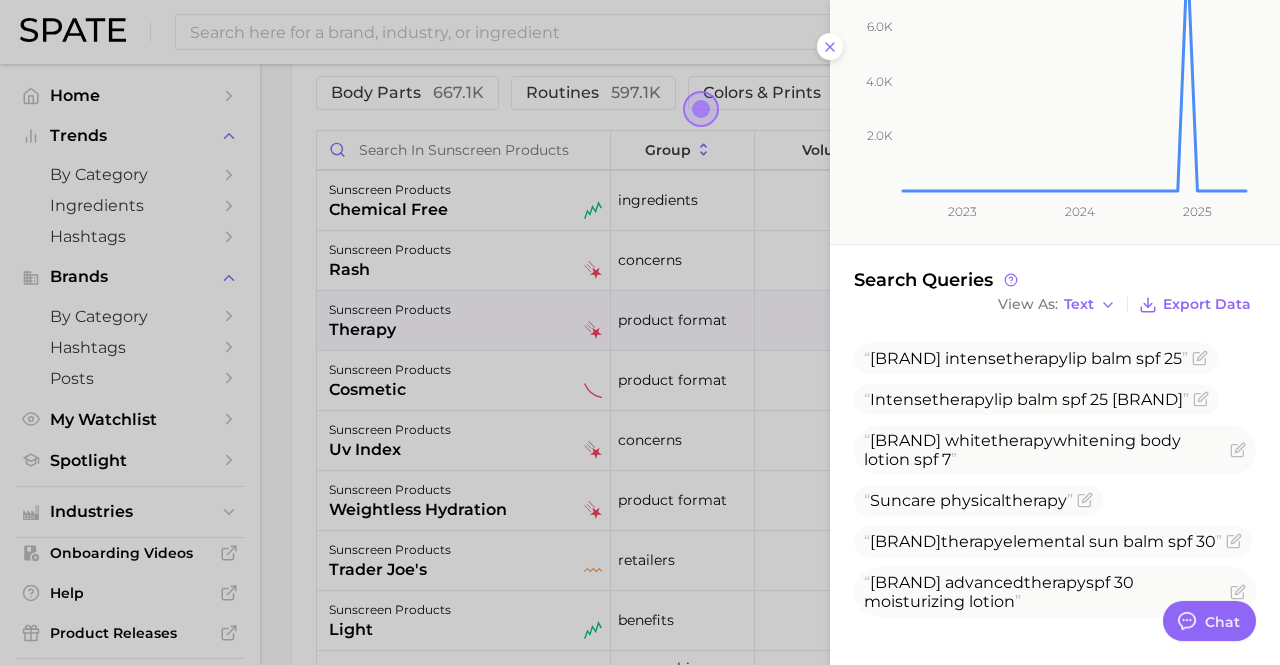 click 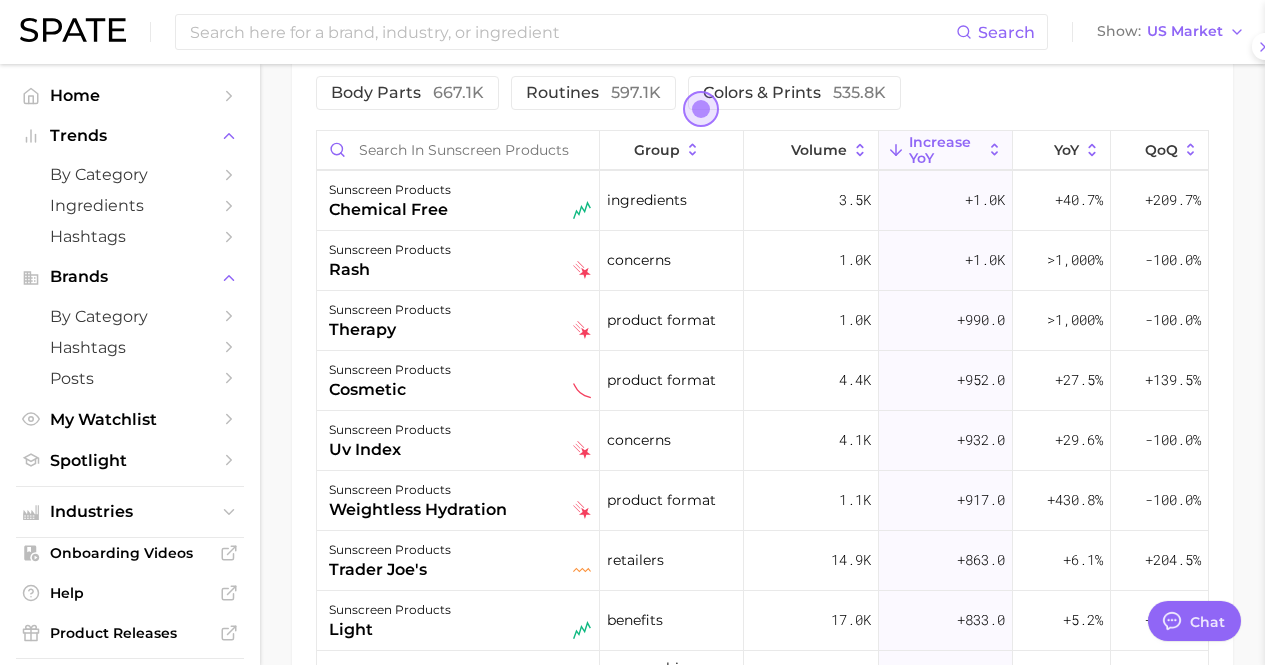 type 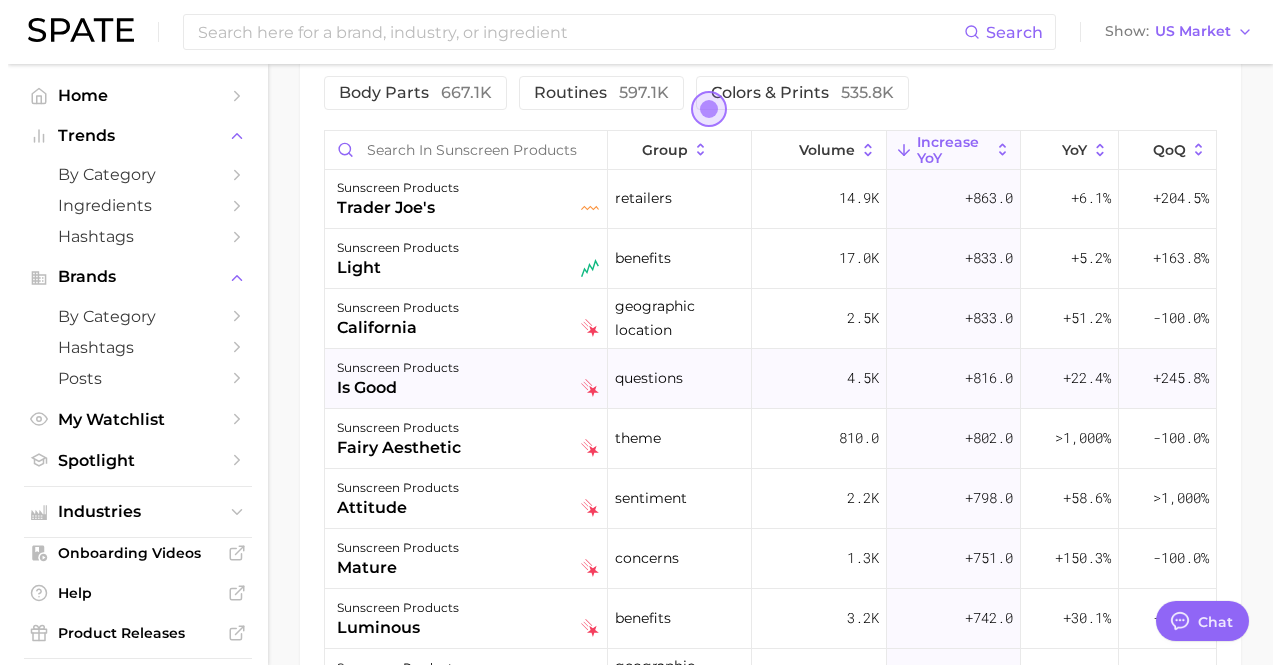 scroll, scrollTop: 3400, scrollLeft: 0, axis: vertical 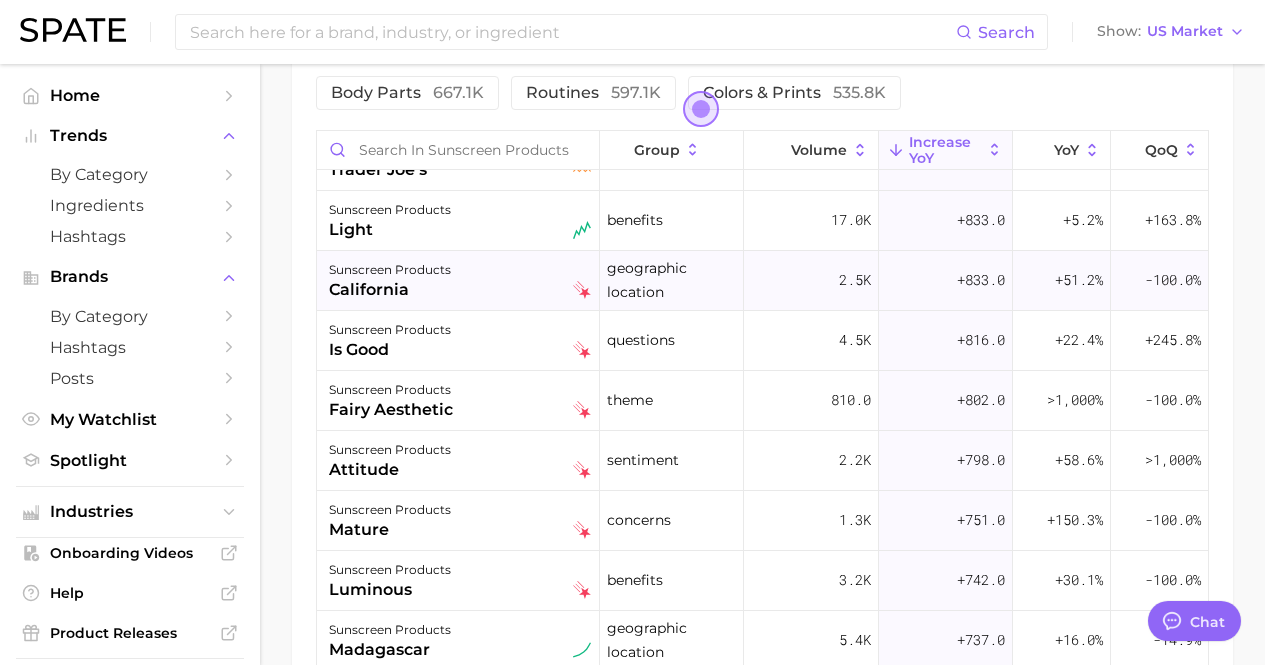 click on "california" at bounding box center [390, 290] 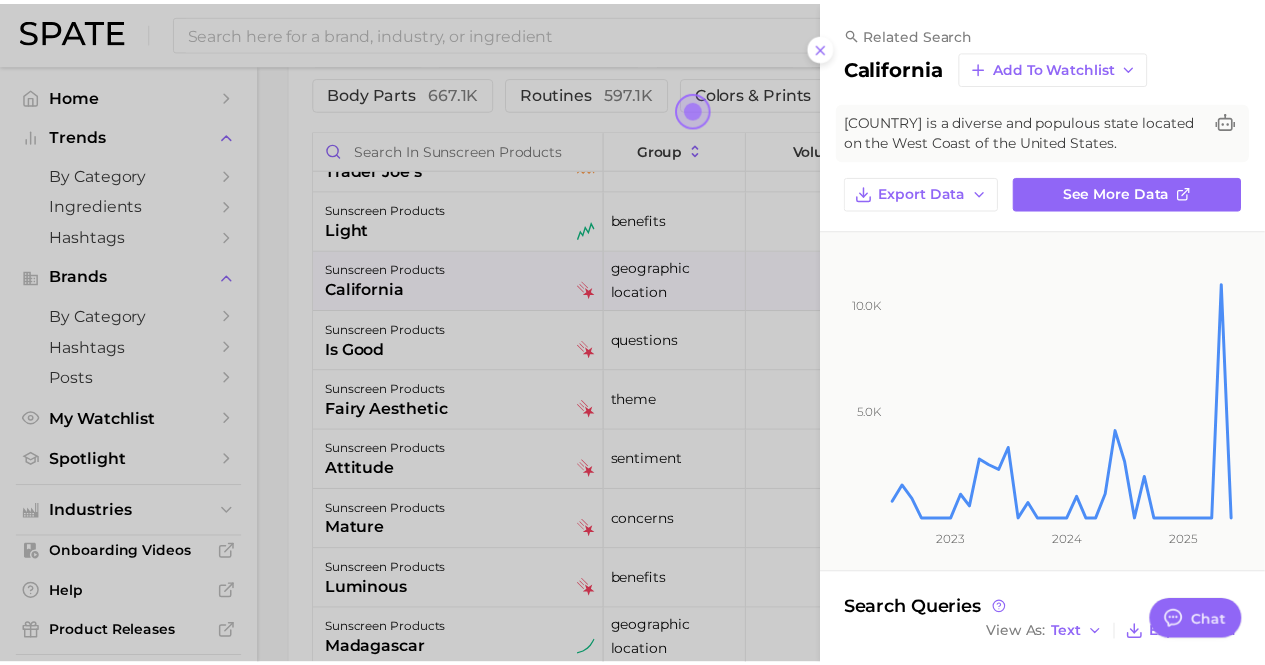 scroll, scrollTop: 190, scrollLeft: 0, axis: vertical 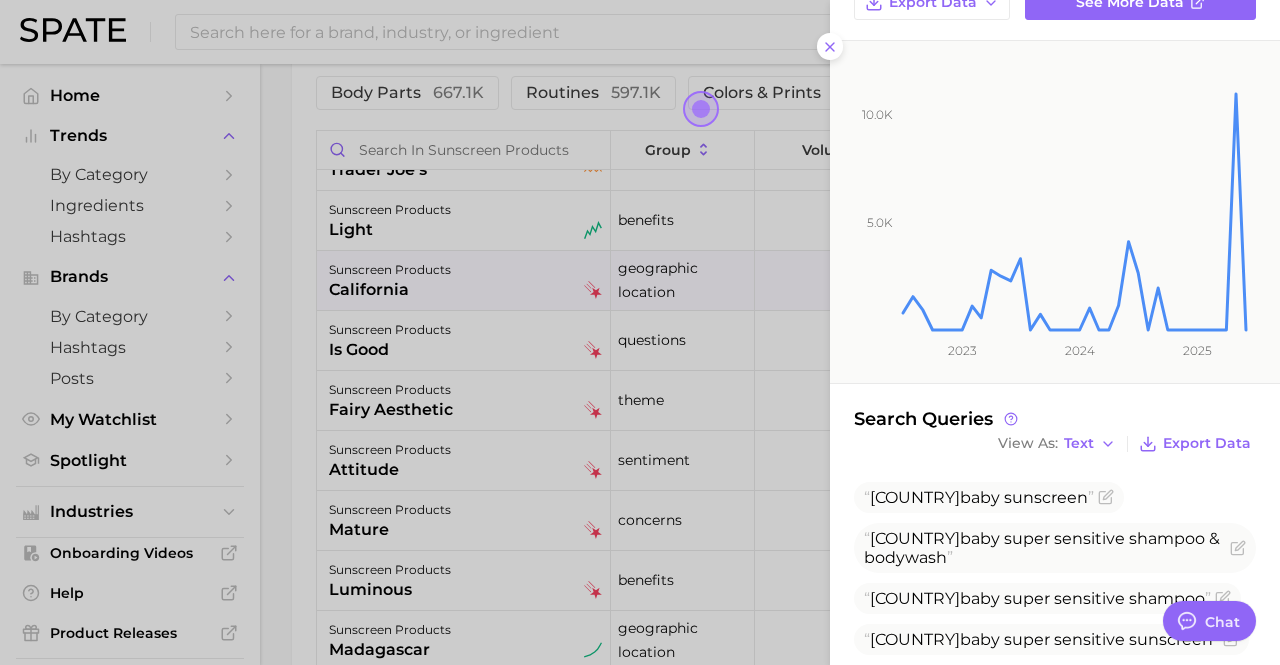 click on "[NUMBER] [NUMBER] [YEAR] [YEAR] [YEAR]" 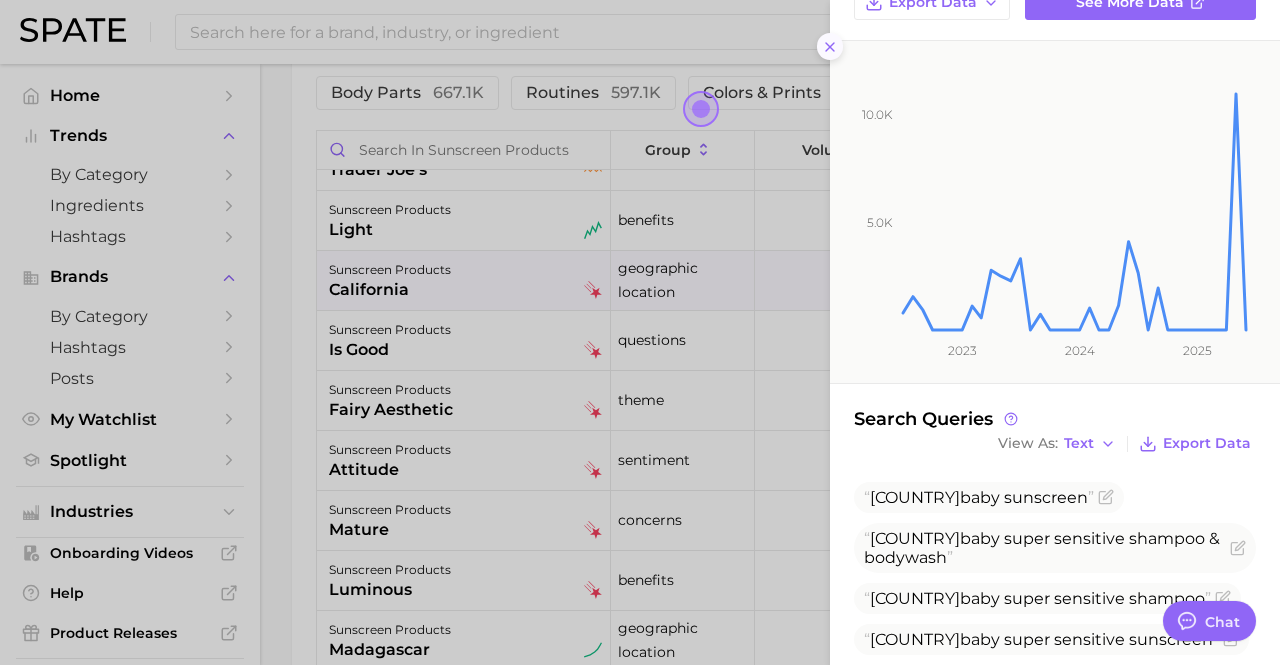 click 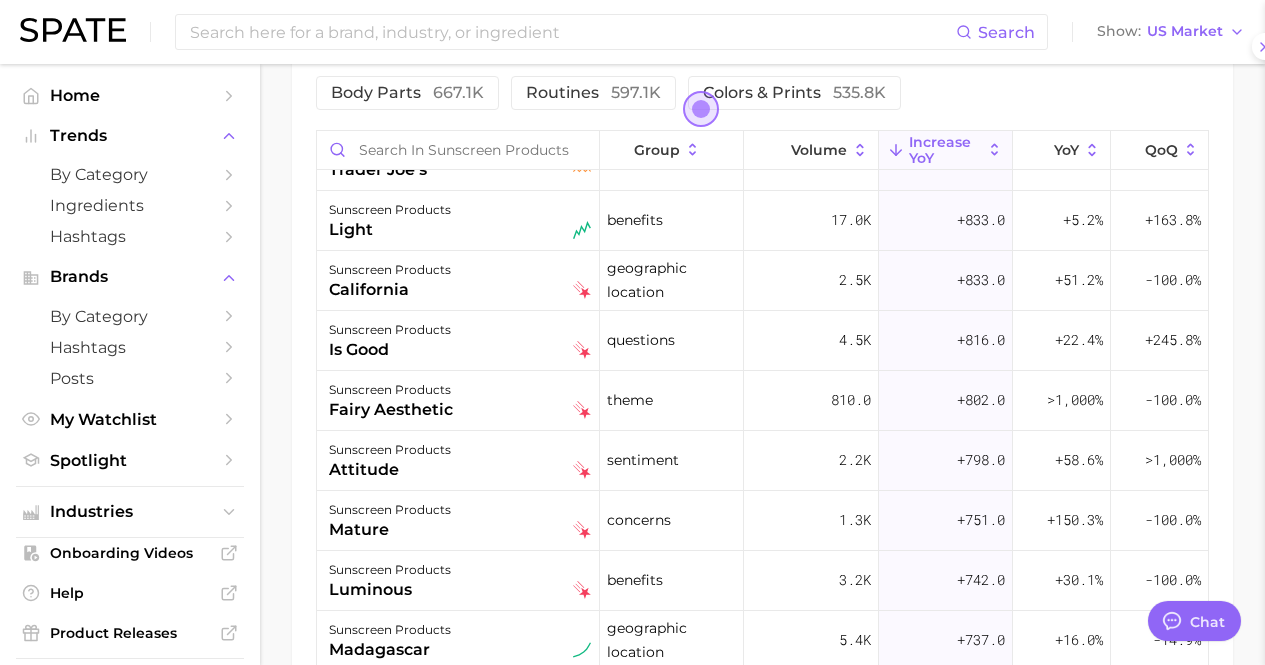 type 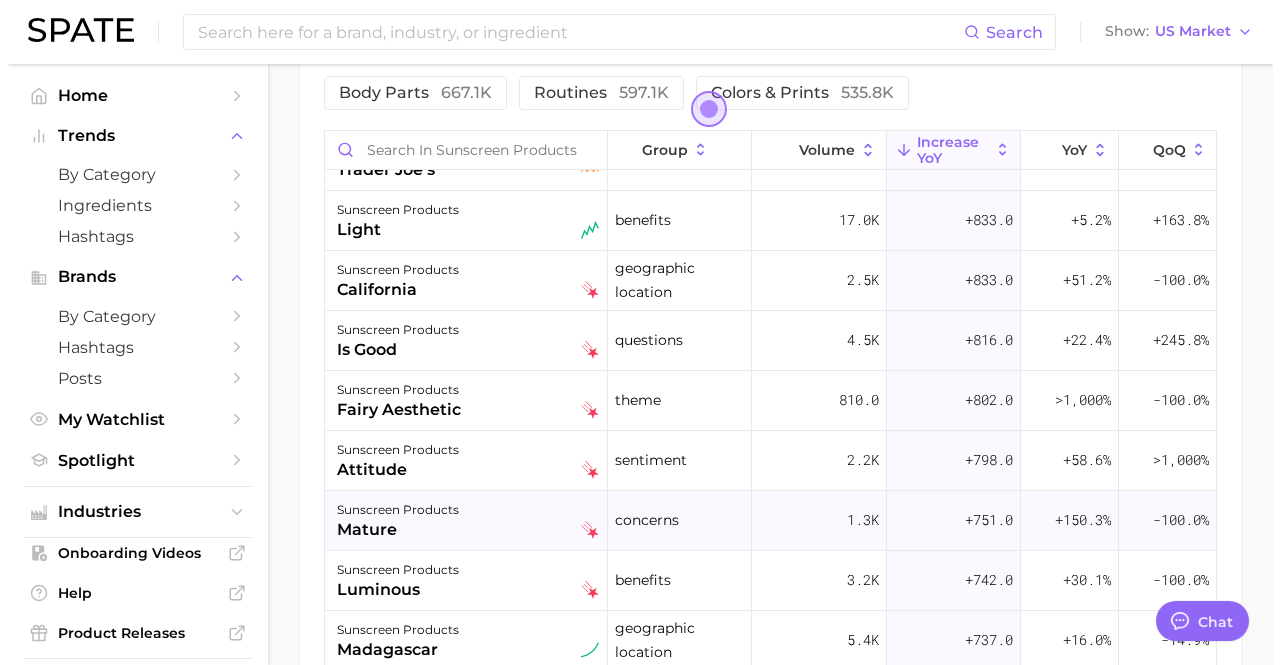scroll, scrollTop: 3600, scrollLeft: 0, axis: vertical 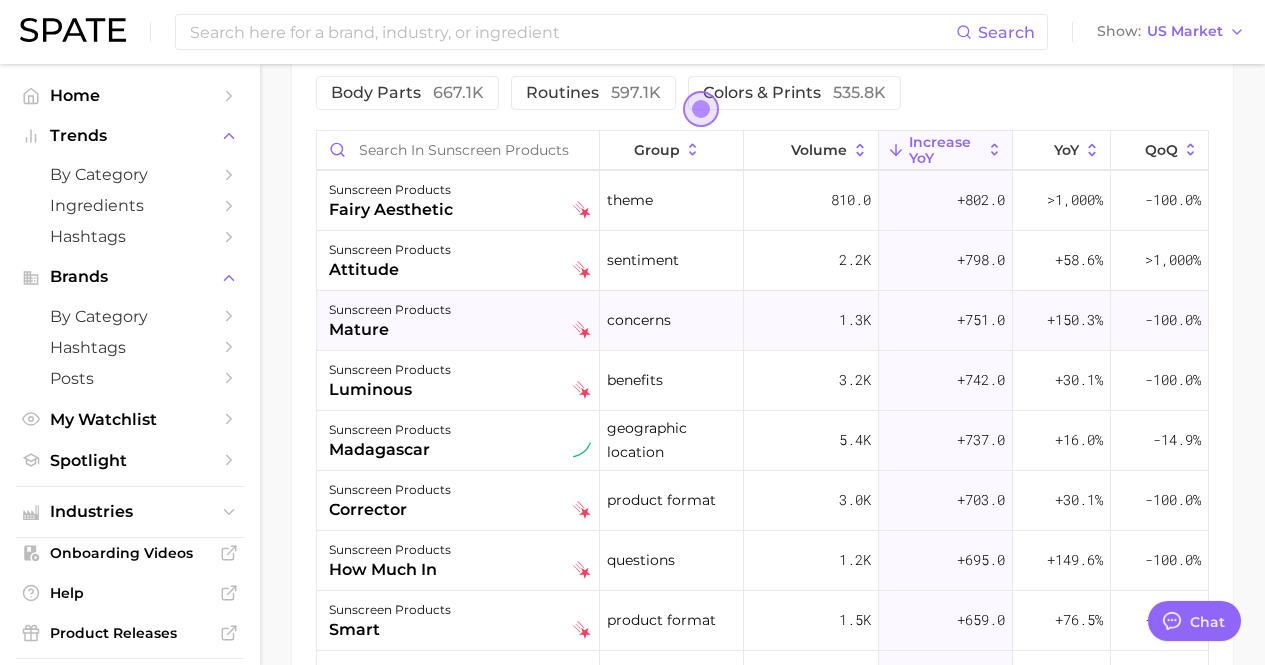 click on "sunscreen products" at bounding box center (390, 310) 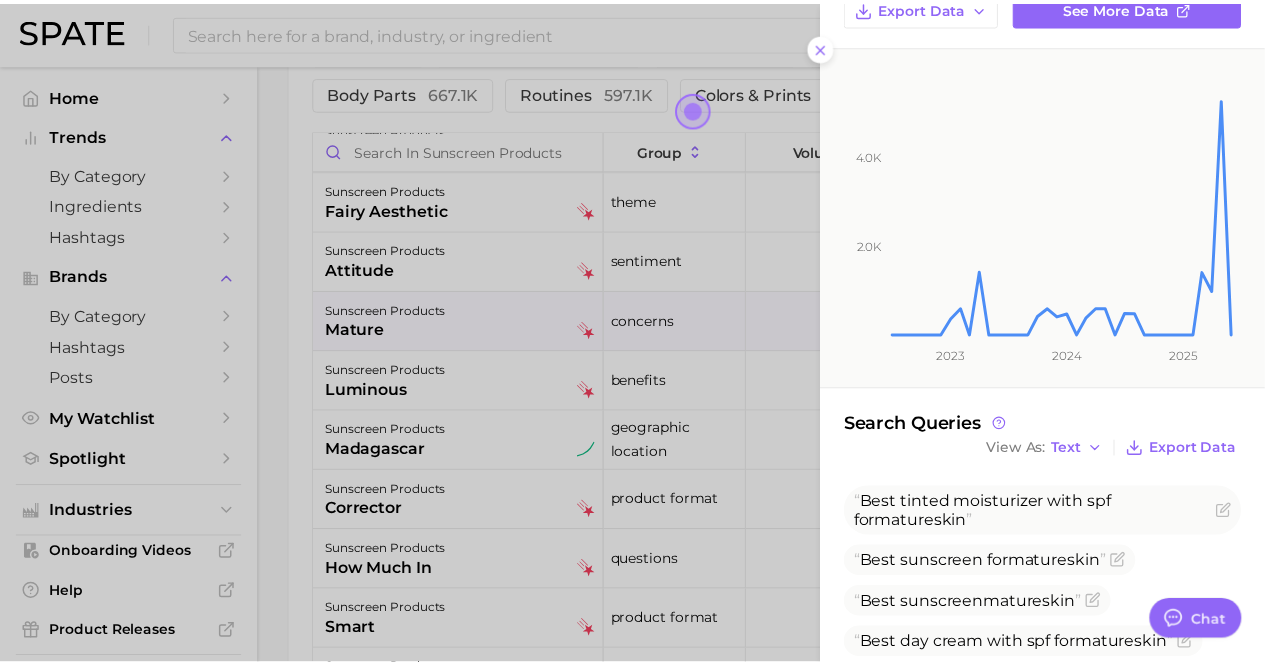 scroll, scrollTop: 481, scrollLeft: 0, axis: vertical 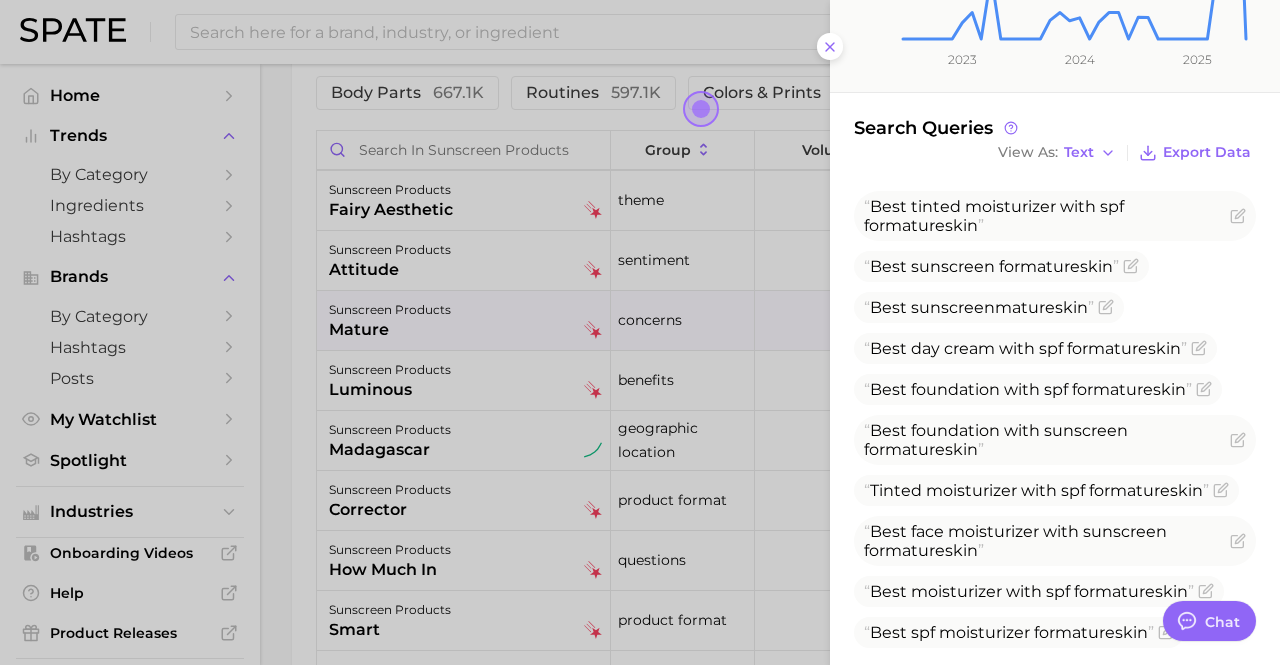 click on "[NUMBER] [NUMBER] [YEAR] [YEAR] [YEAR]" 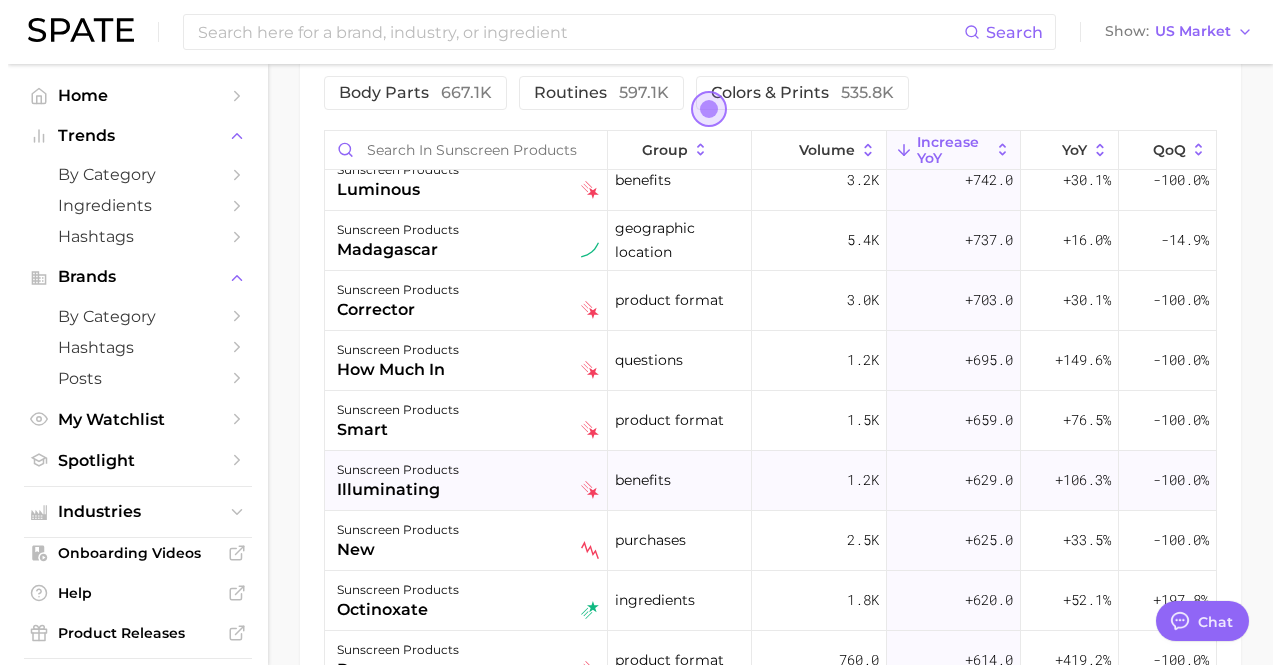 scroll, scrollTop: 3600, scrollLeft: 0, axis: vertical 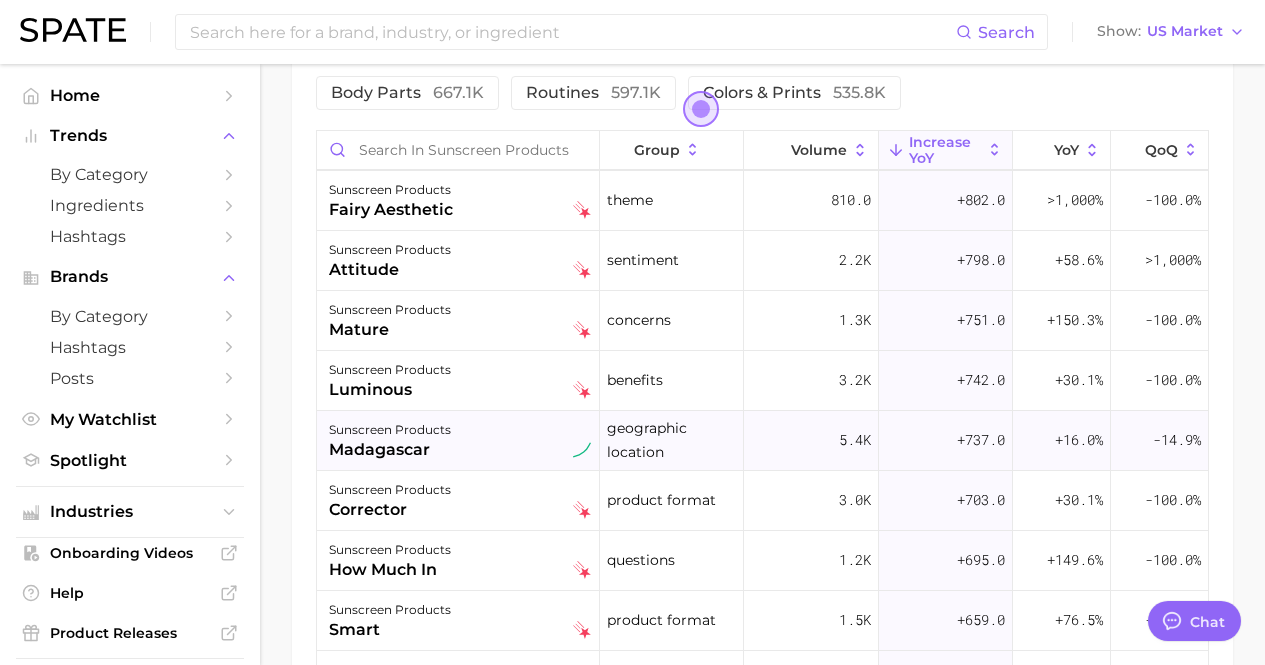 click on "madagascar" at bounding box center (390, 450) 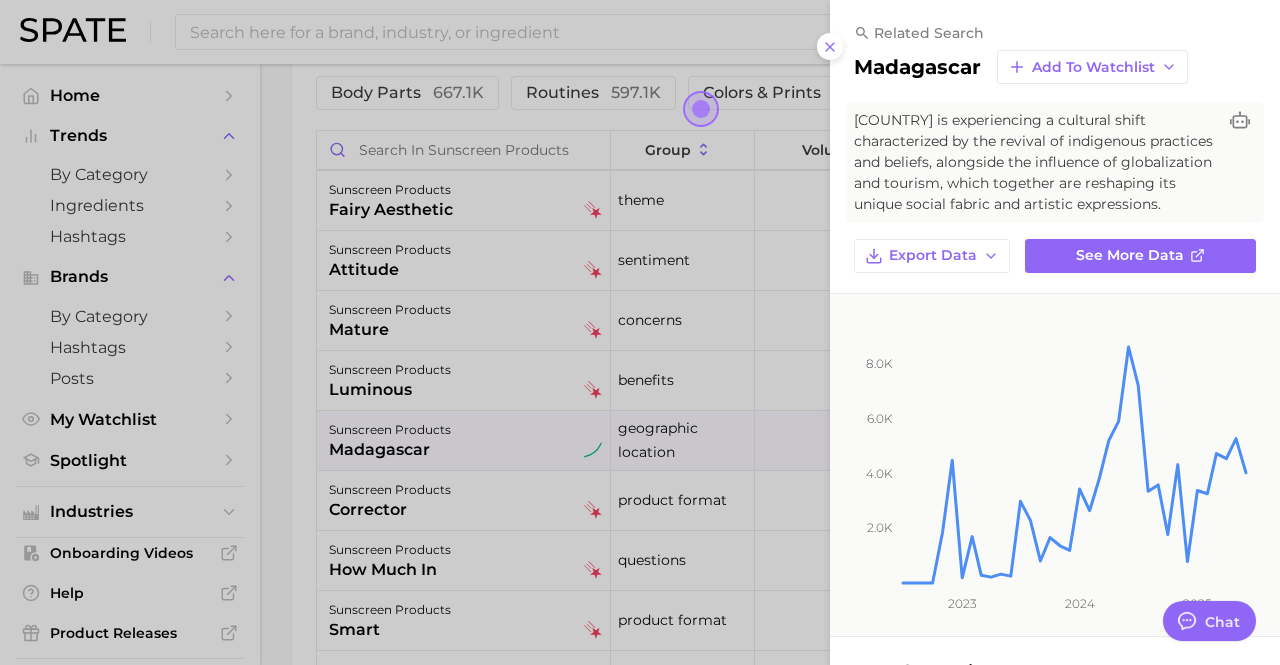 scroll, scrollTop: 400, scrollLeft: 0, axis: vertical 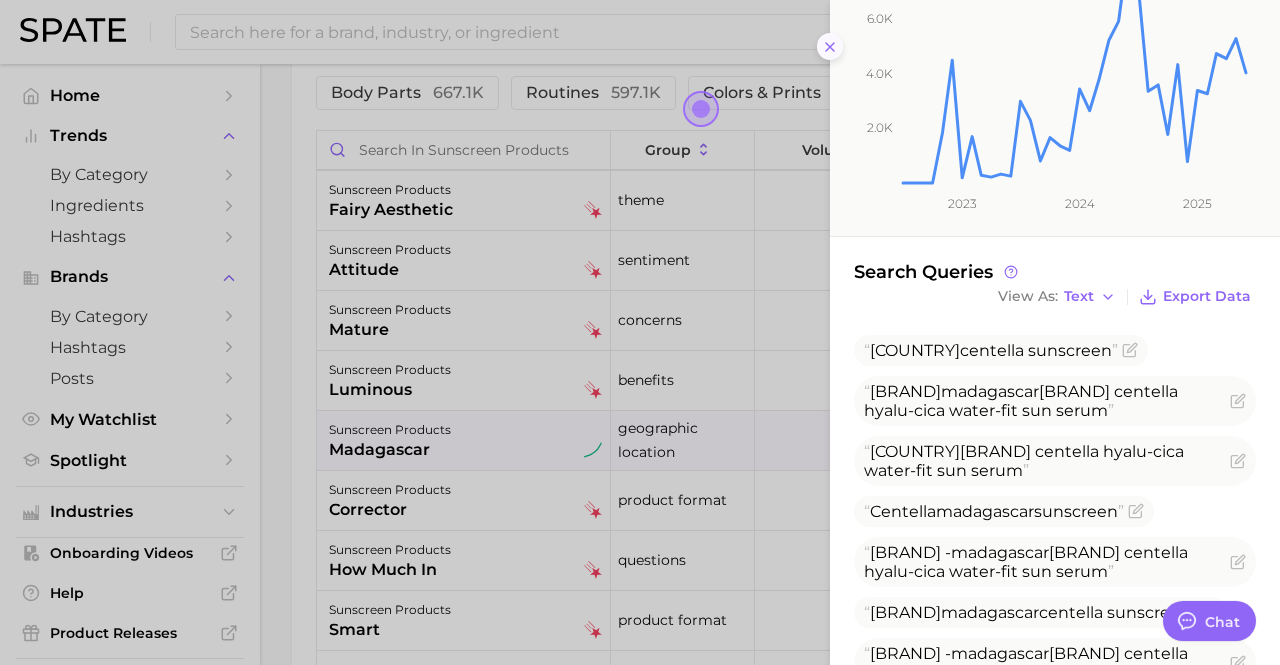 click 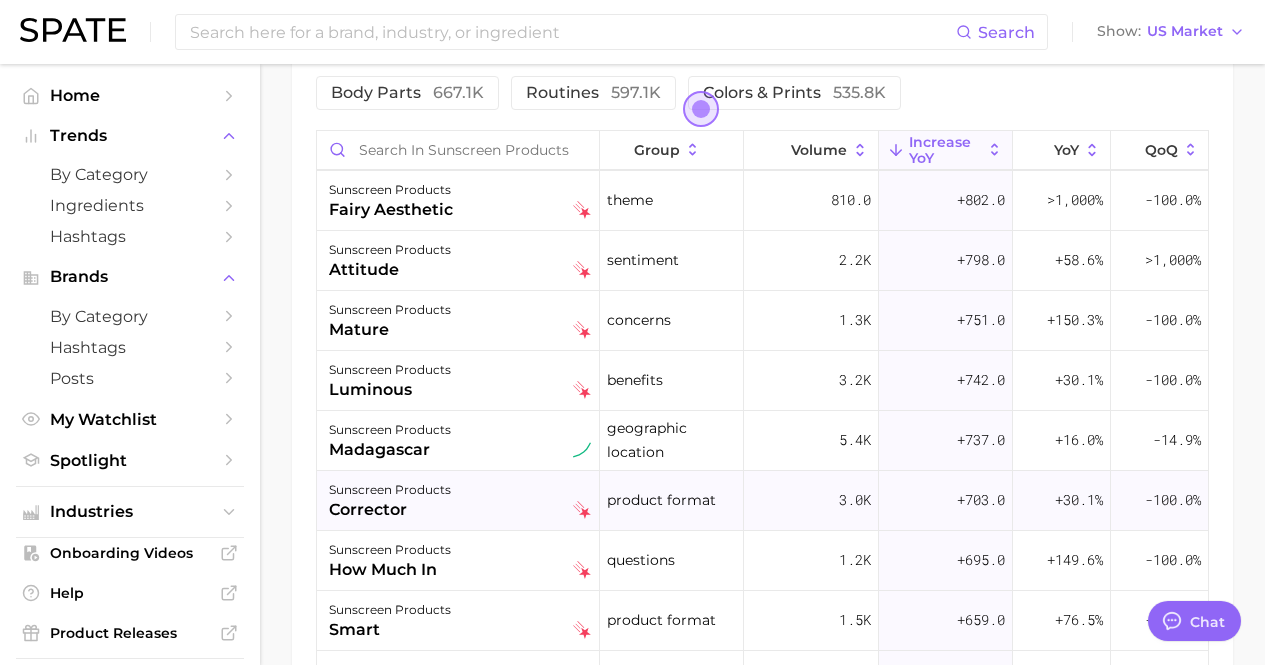 click on "sunscreen products" at bounding box center [390, 490] 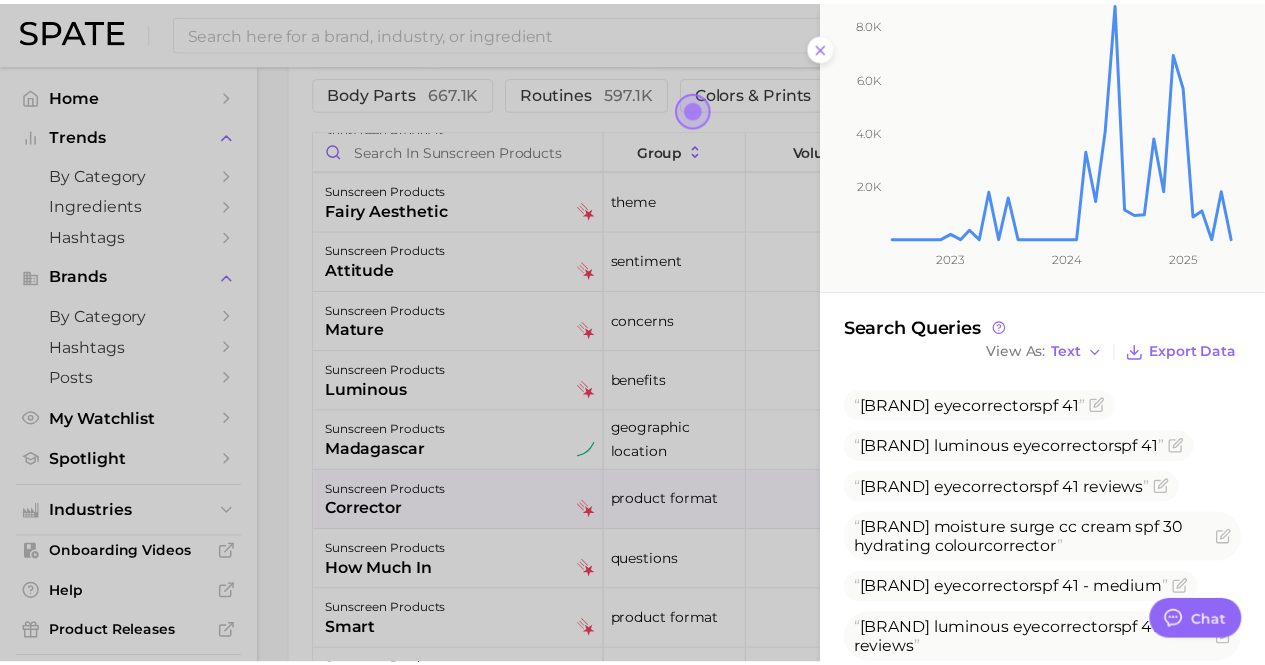 scroll, scrollTop: 311, scrollLeft: 0, axis: vertical 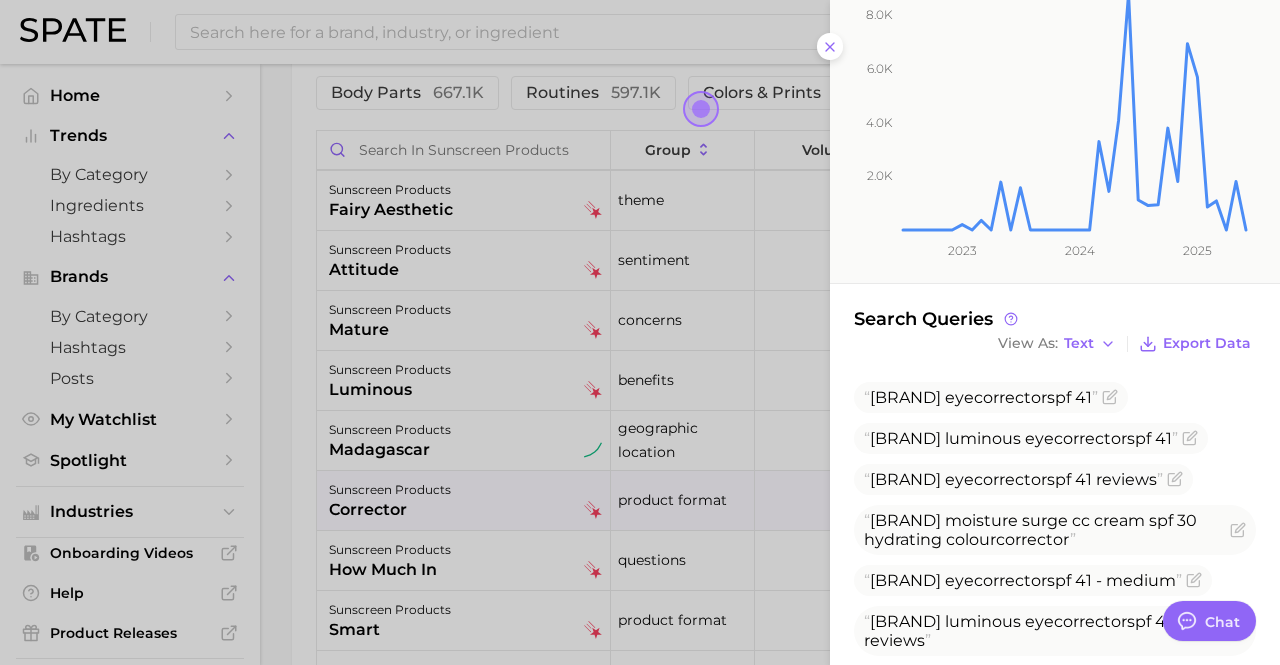 click on "[NUMBER] [NUMBER] [NUMBER] [NUMBER] [YEAR] [YEAR] [YEAR]" 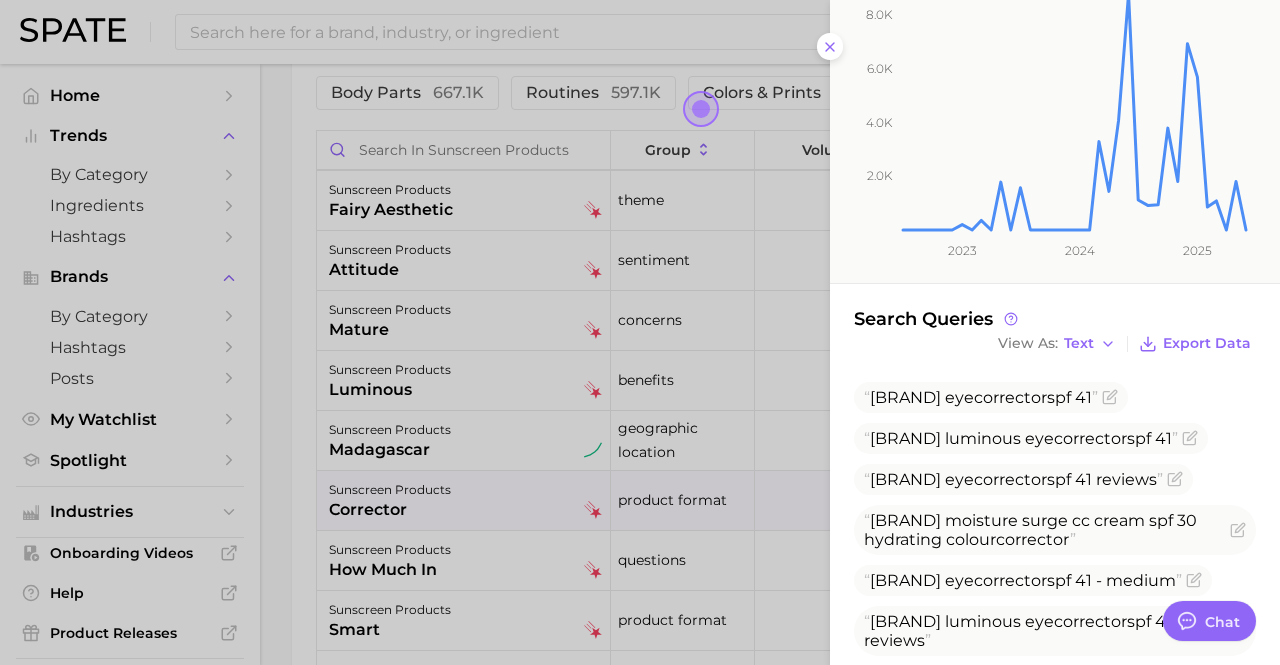 click at bounding box center (640, 332) 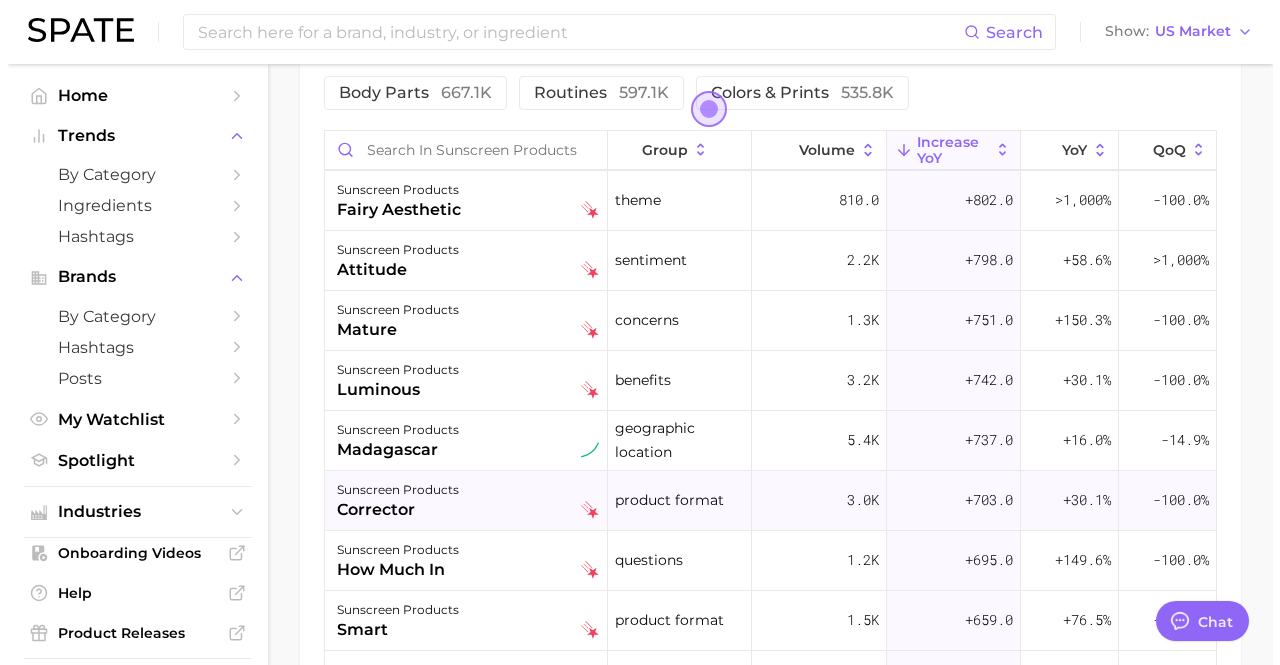 scroll, scrollTop: 3700, scrollLeft: 0, axis: vertical 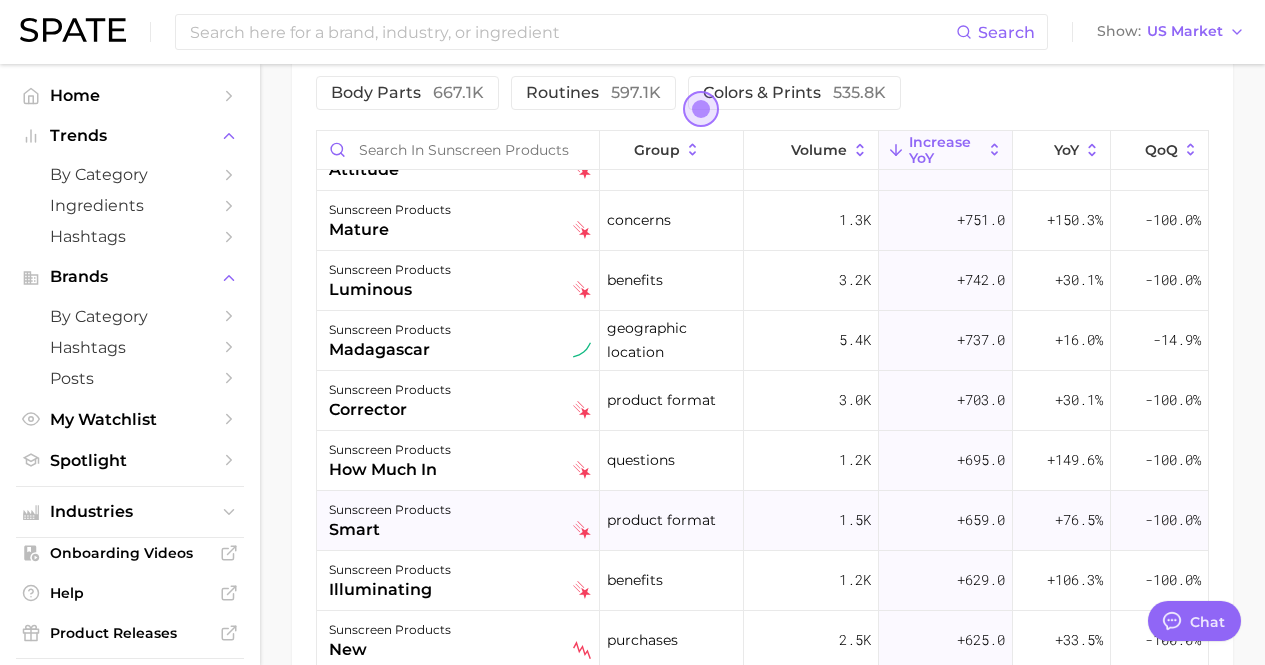 click on "smart" at bounding box center (390, 530) 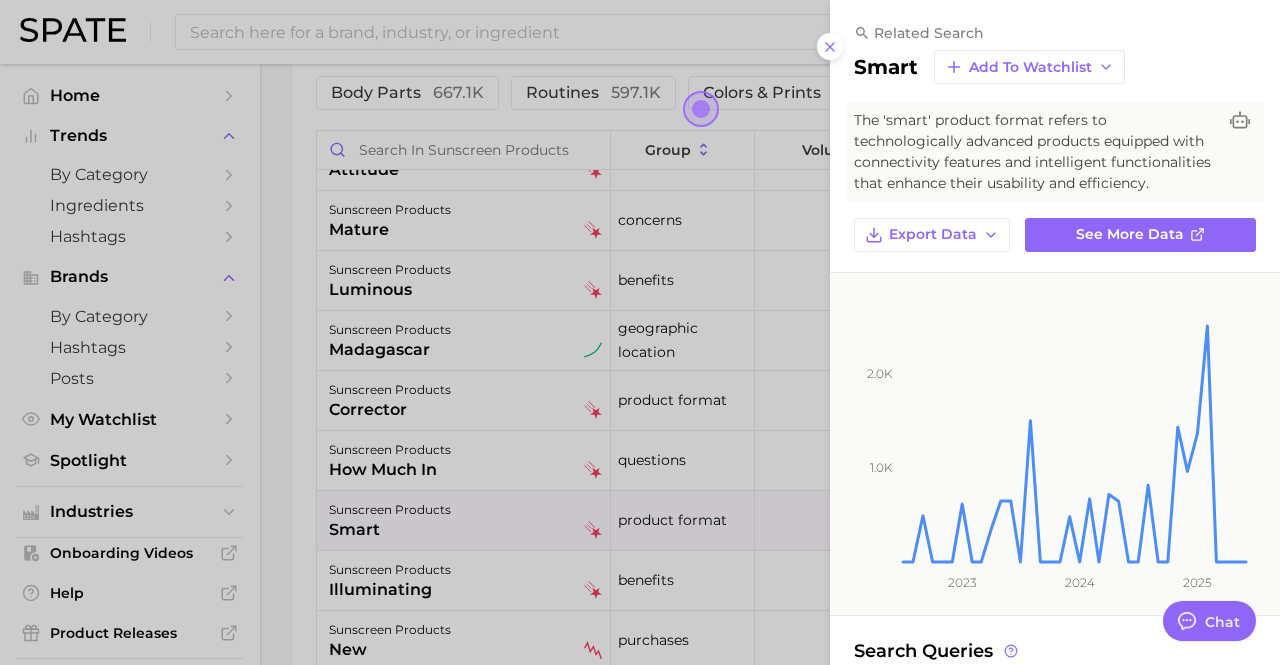 type on "x" 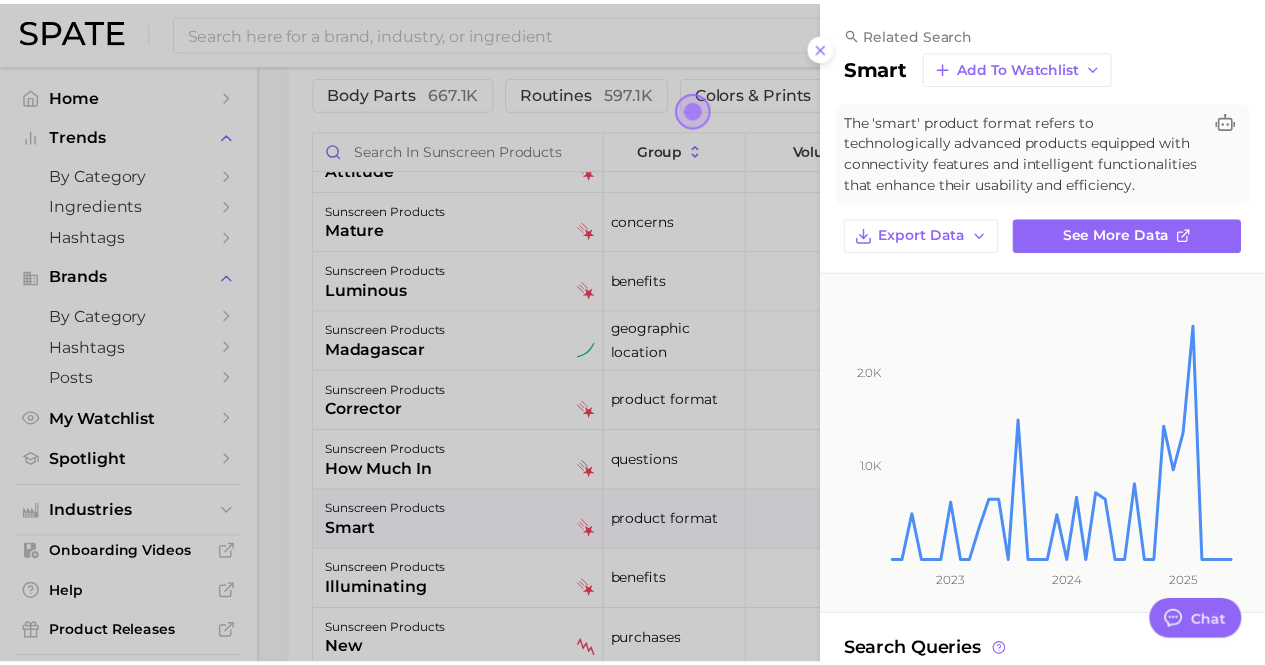 scroll, scrollTop: 400, scrollLeft: 0, axis: vertical 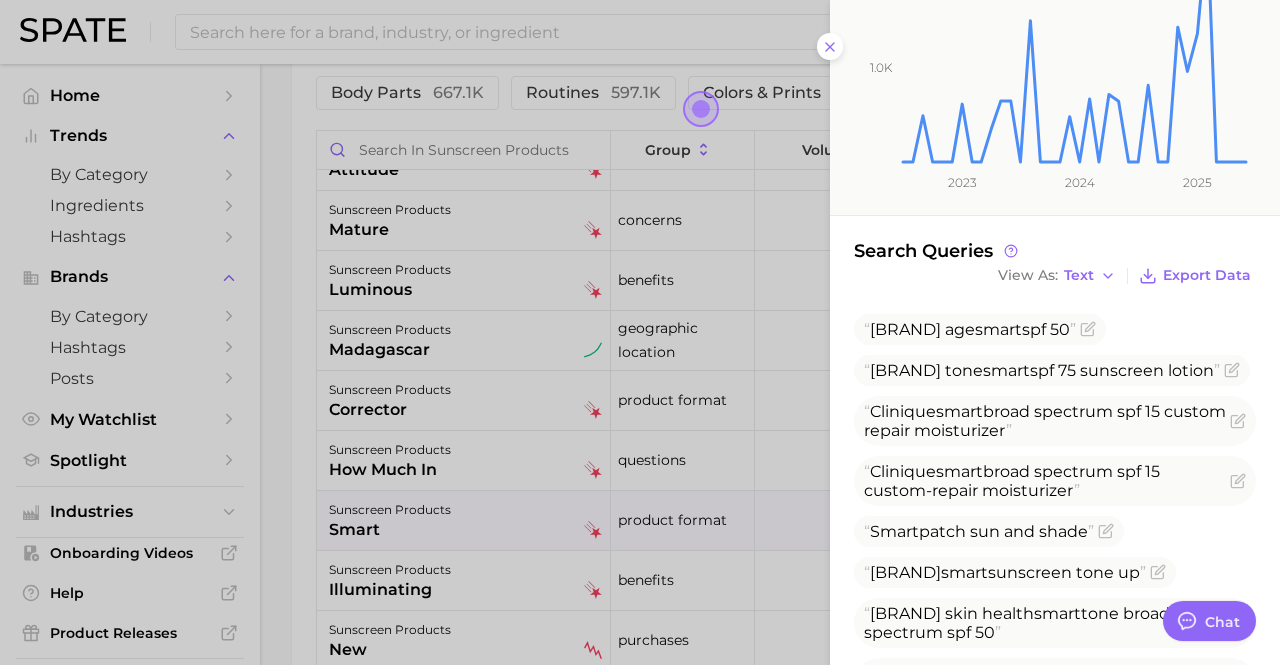 click at bounding box center [640, 332] 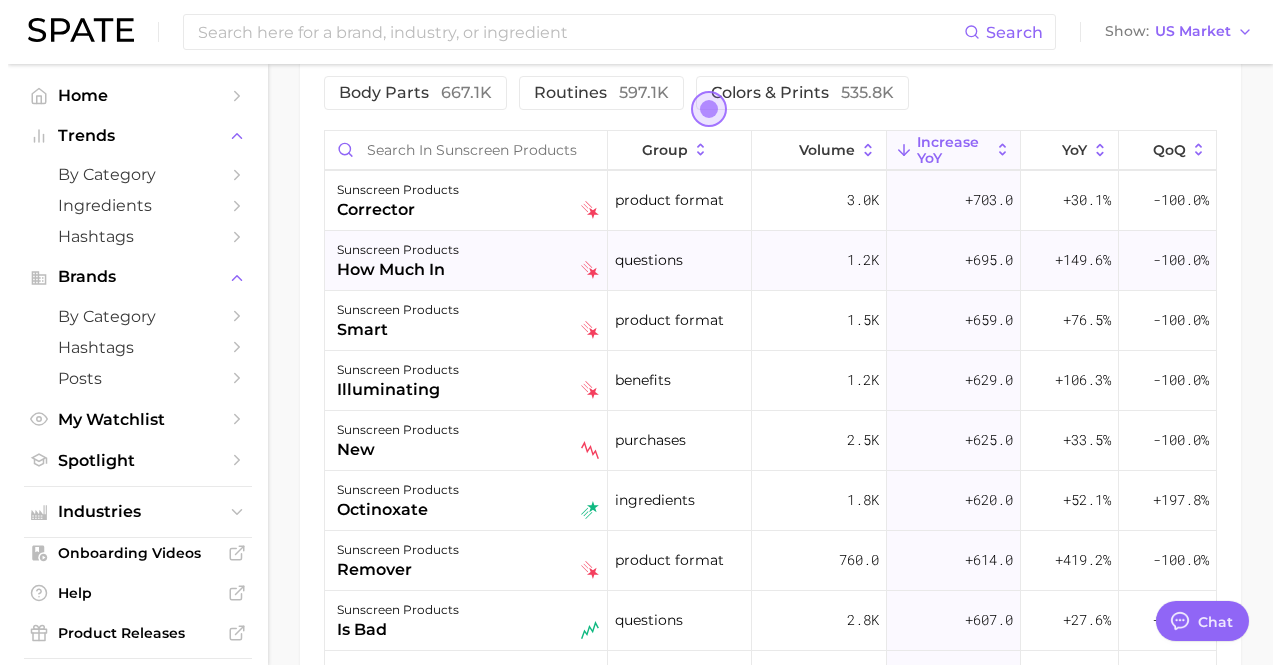 scroll, scrollTop: 4100, scrollLeft: 0, axis: vertical 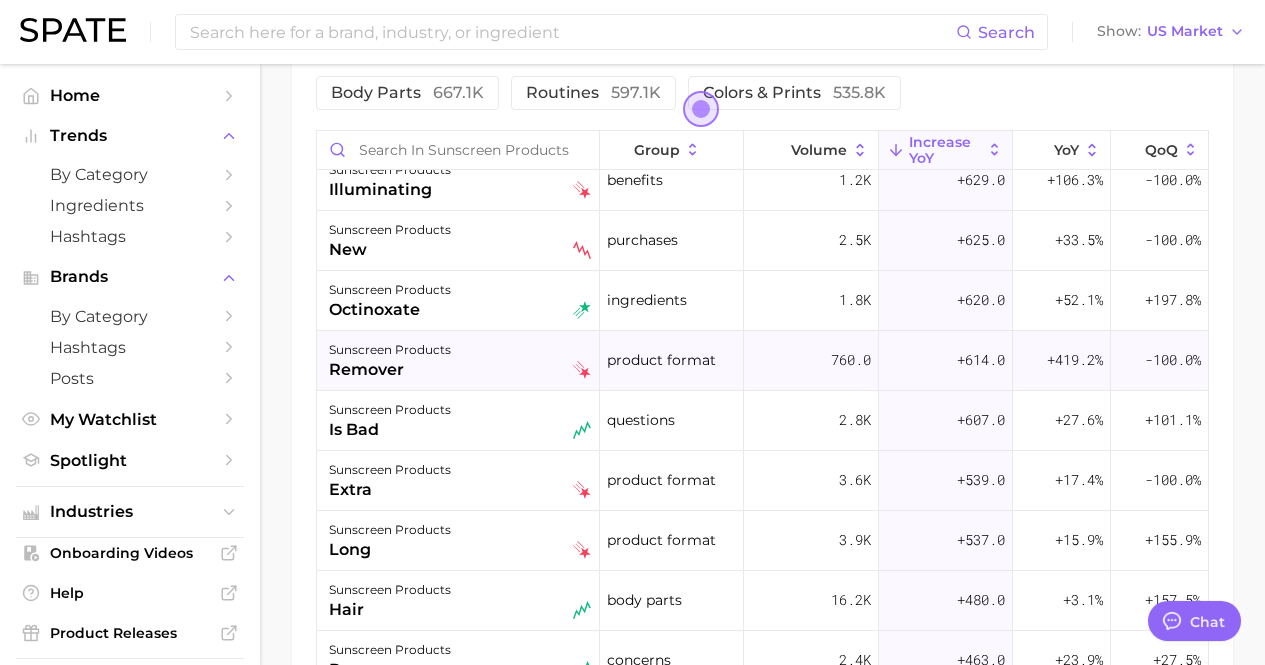 click on "sunscreen products remover" at bounding box center (458, 361) 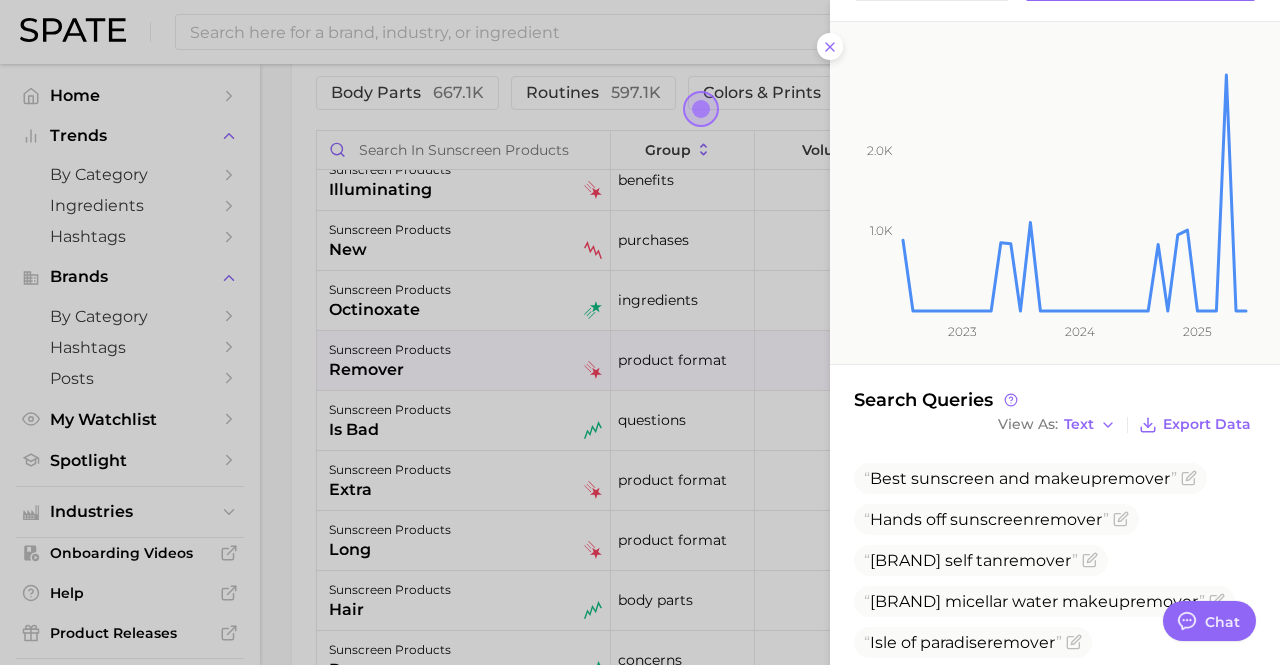 scroll, scrollTop: 270, scrollLeft: 0, axis: vertical 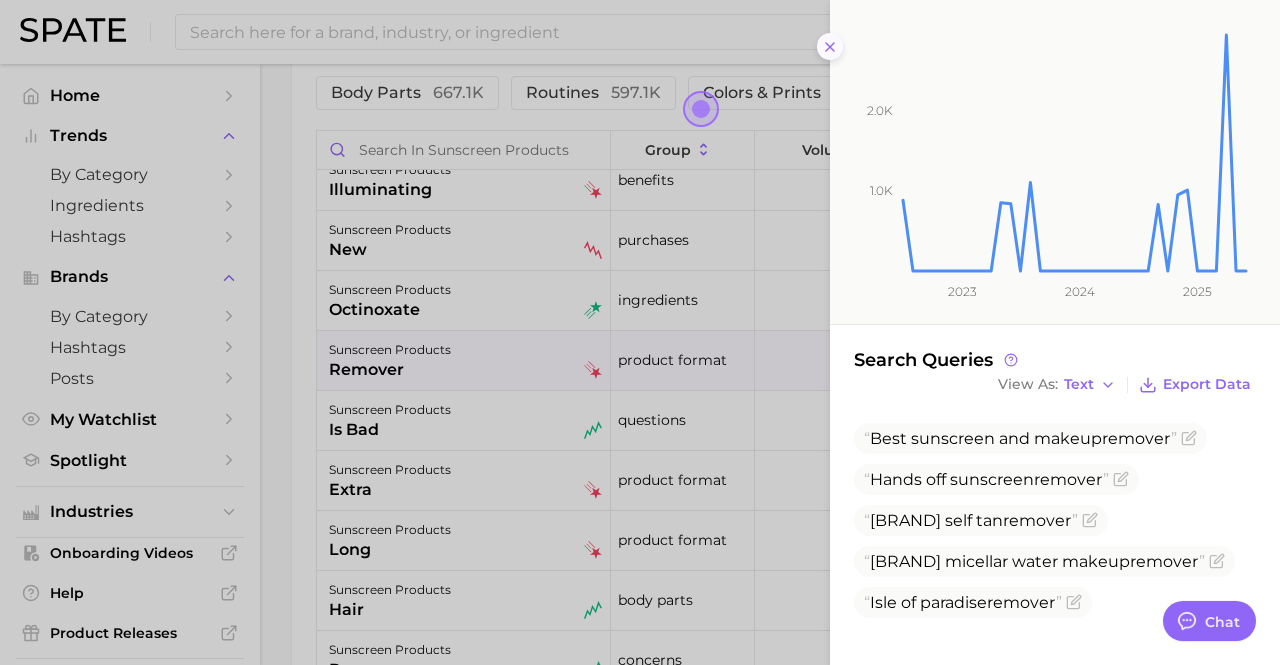 drag, startPoint x: 825, startPoint y: 43, endPoint x: 769, endPoint y: 118, distance: 93.60021 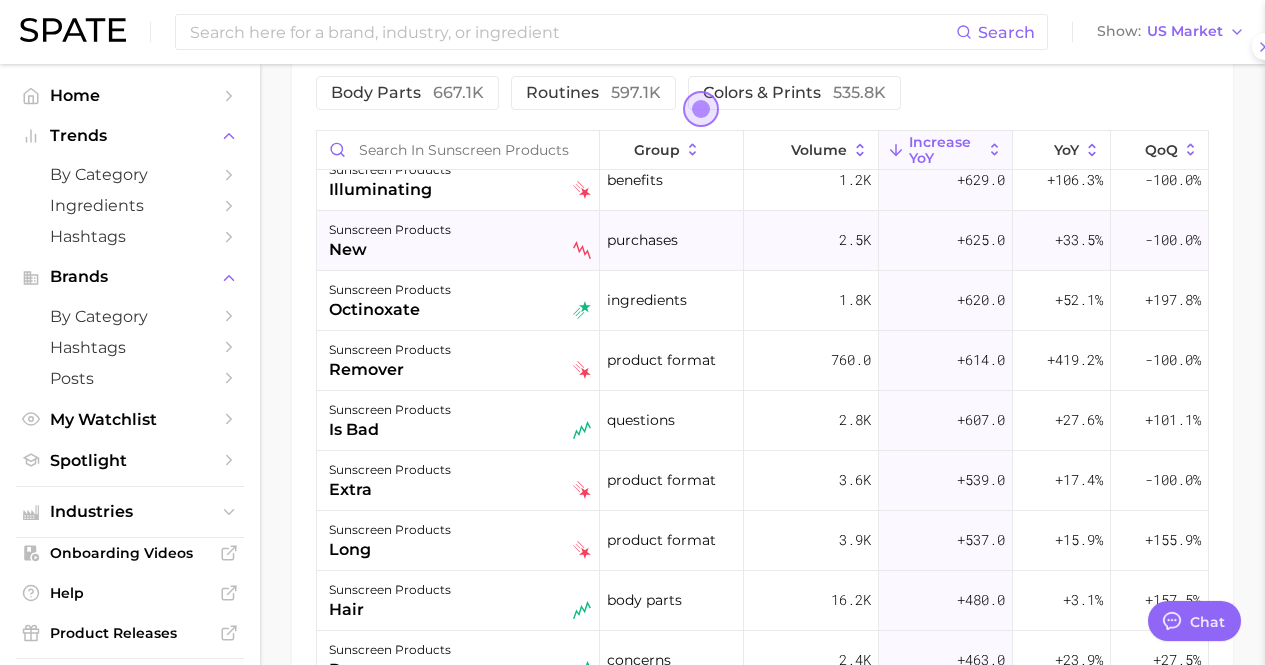type 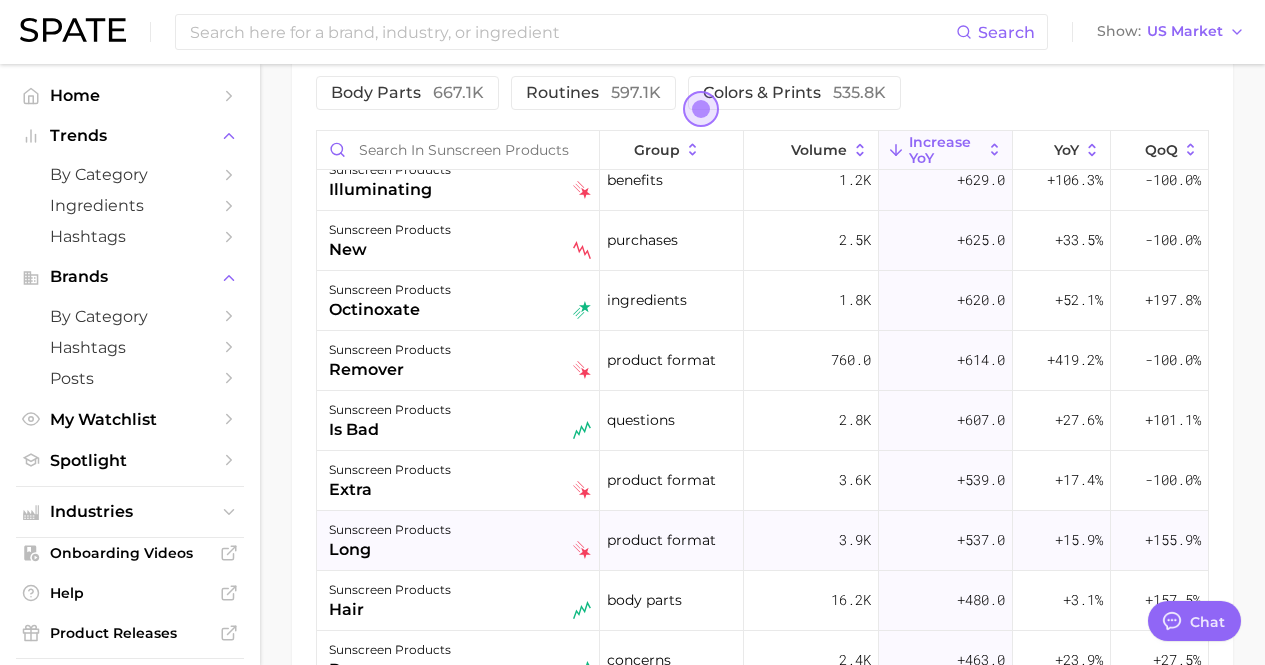 click on "long" at bounding box center (390, 550) 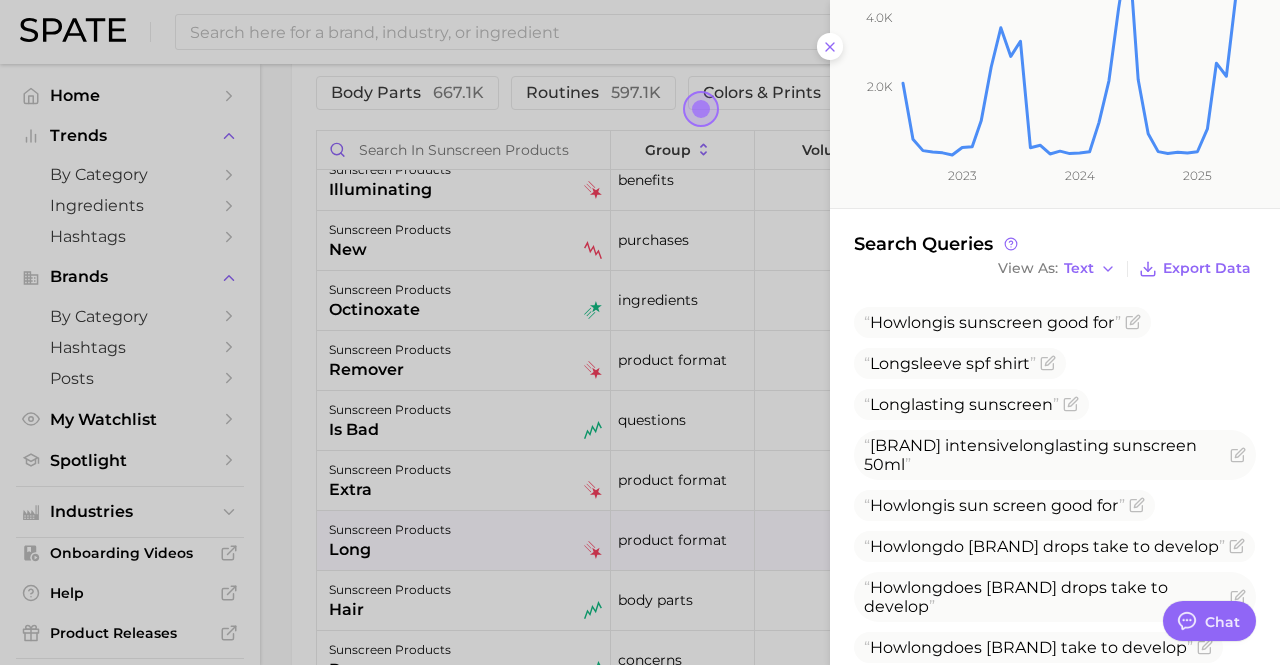 scroll, scrollTop: 464, scrollLeft: 0, axis: vertical 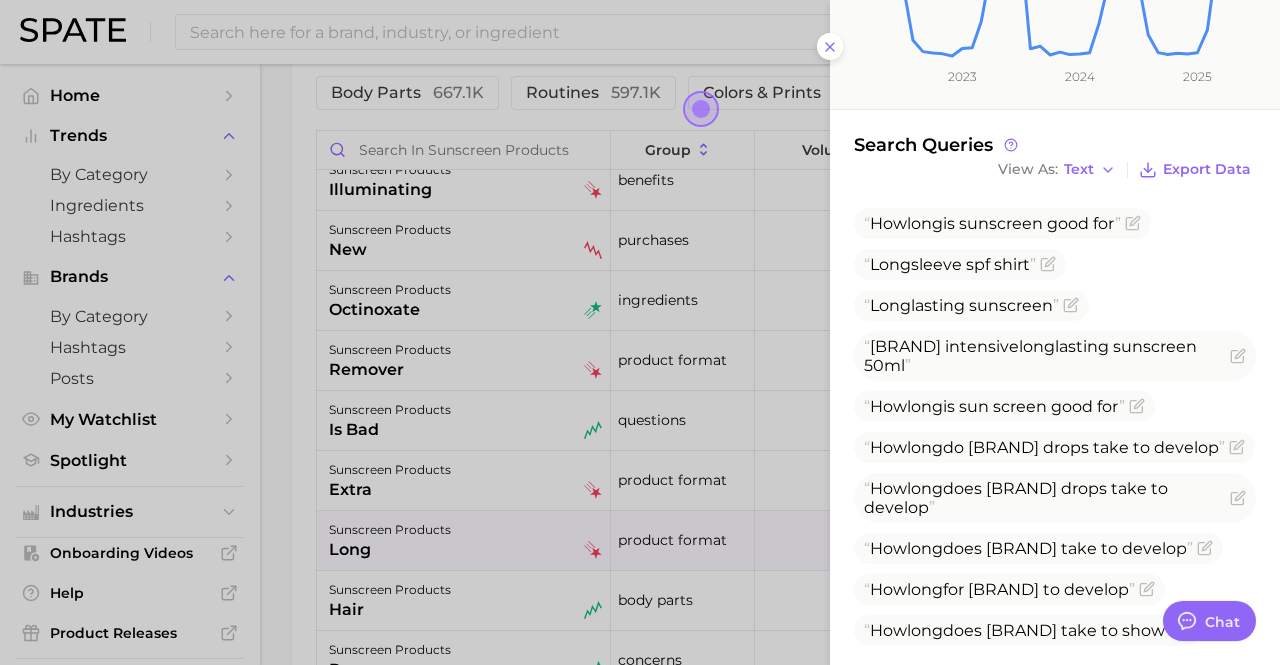 click on "[NUMBER] [NUMBER] [NUMBER] [YEAR] [YEAR] [YEAR]" 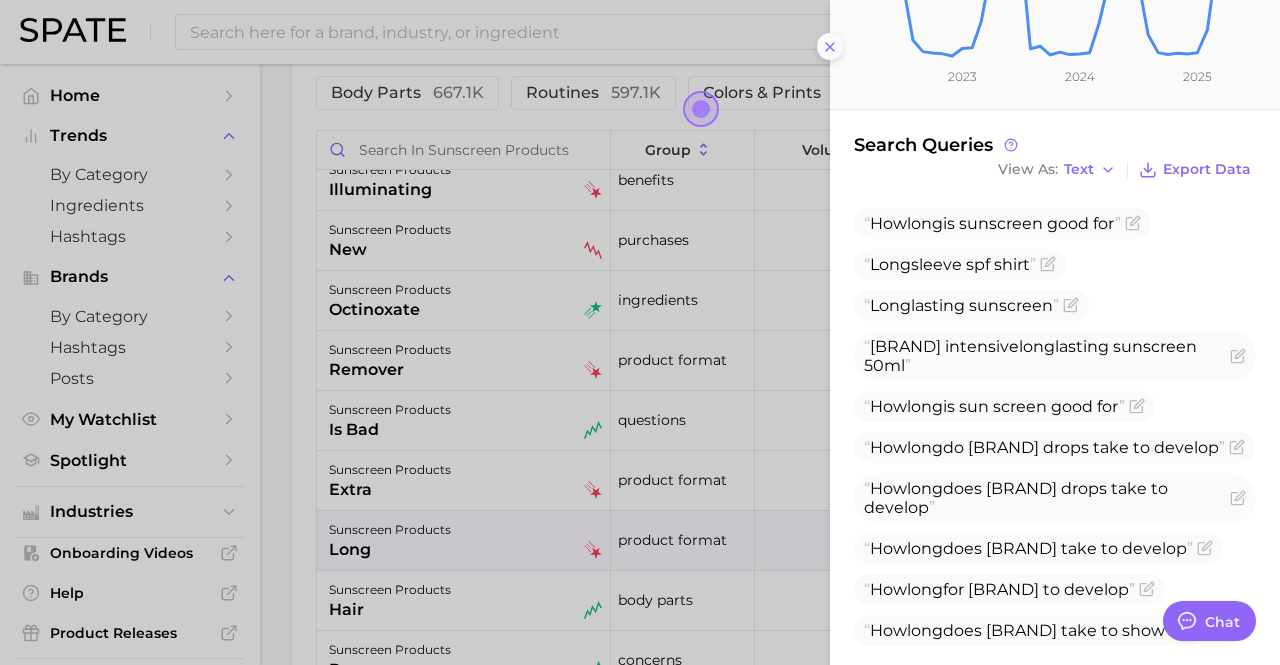 click 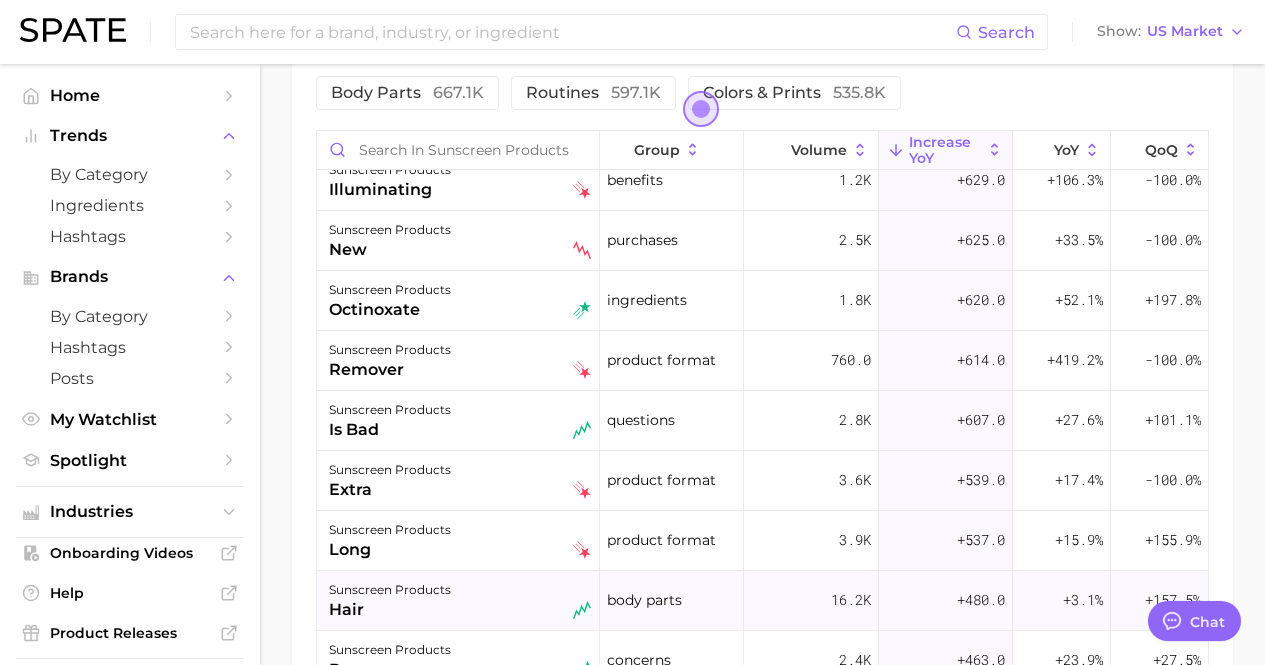 click on "hair" at bounding box center [390, 610] 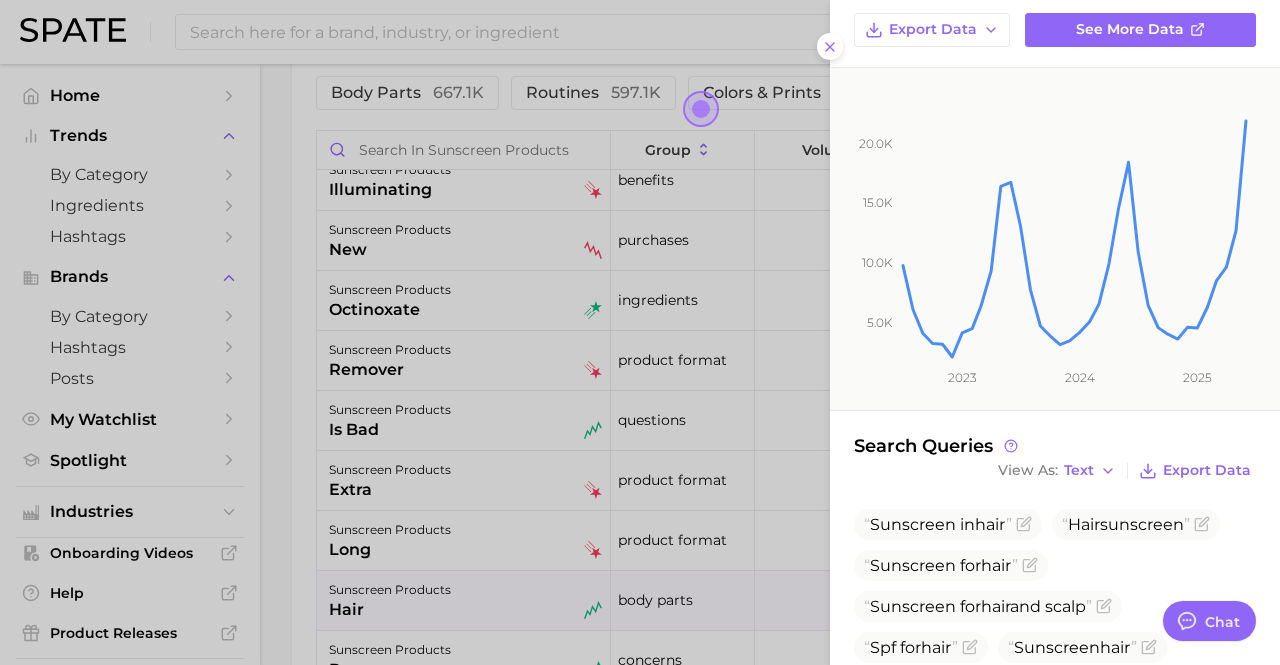 scroll, scrollTop: 211, scrollLeft: 0, axis: vertical 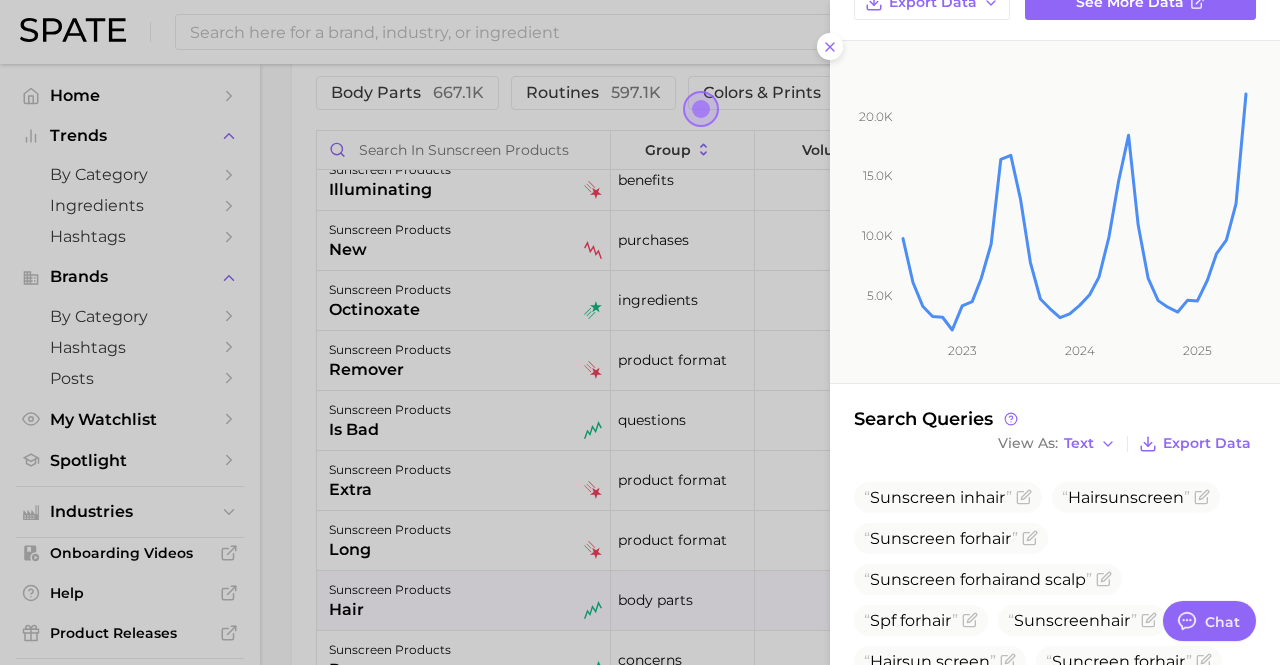 click on "[NUMBER] [NUMBER] [NUMBER] [NUMBER] [YEAR] [YEAR] [YEAR]" 